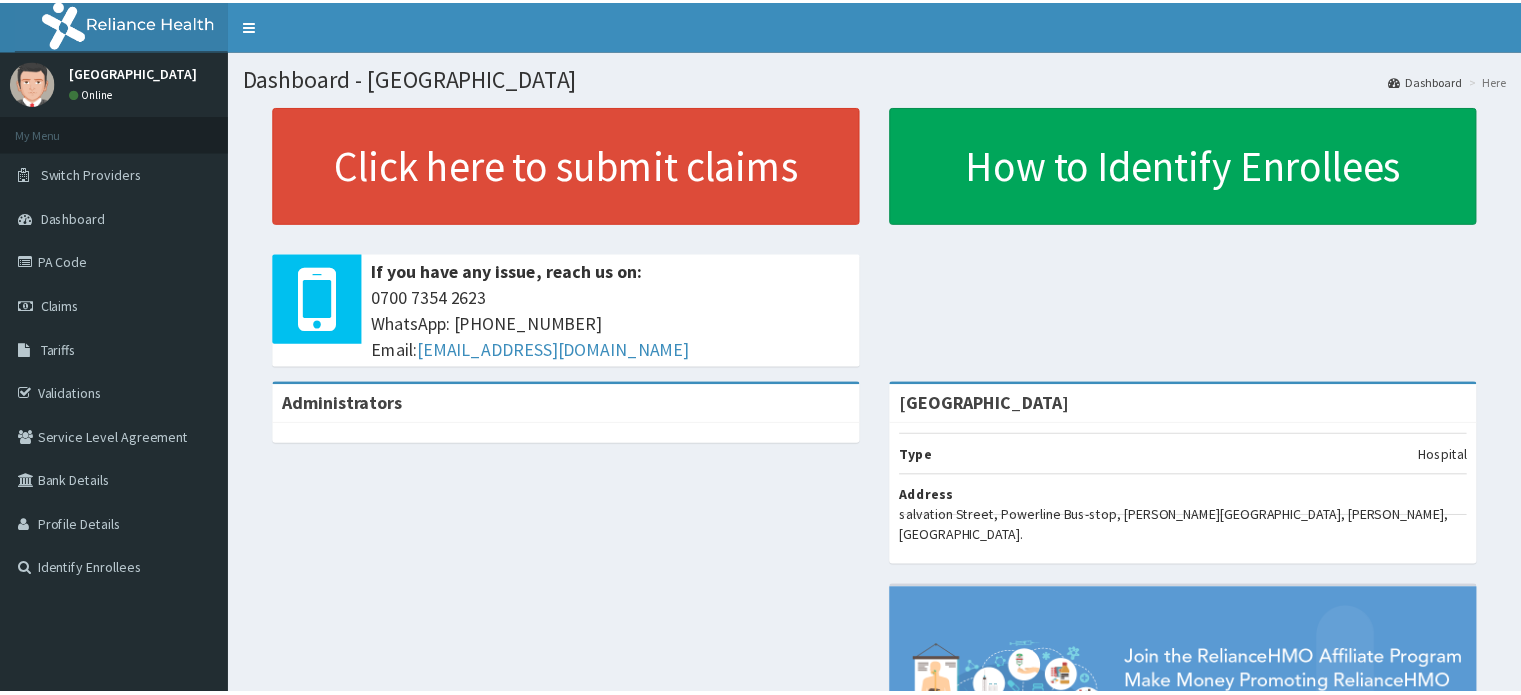 scroll, scrollTop: 0, scrollLeft: 0, axis: both 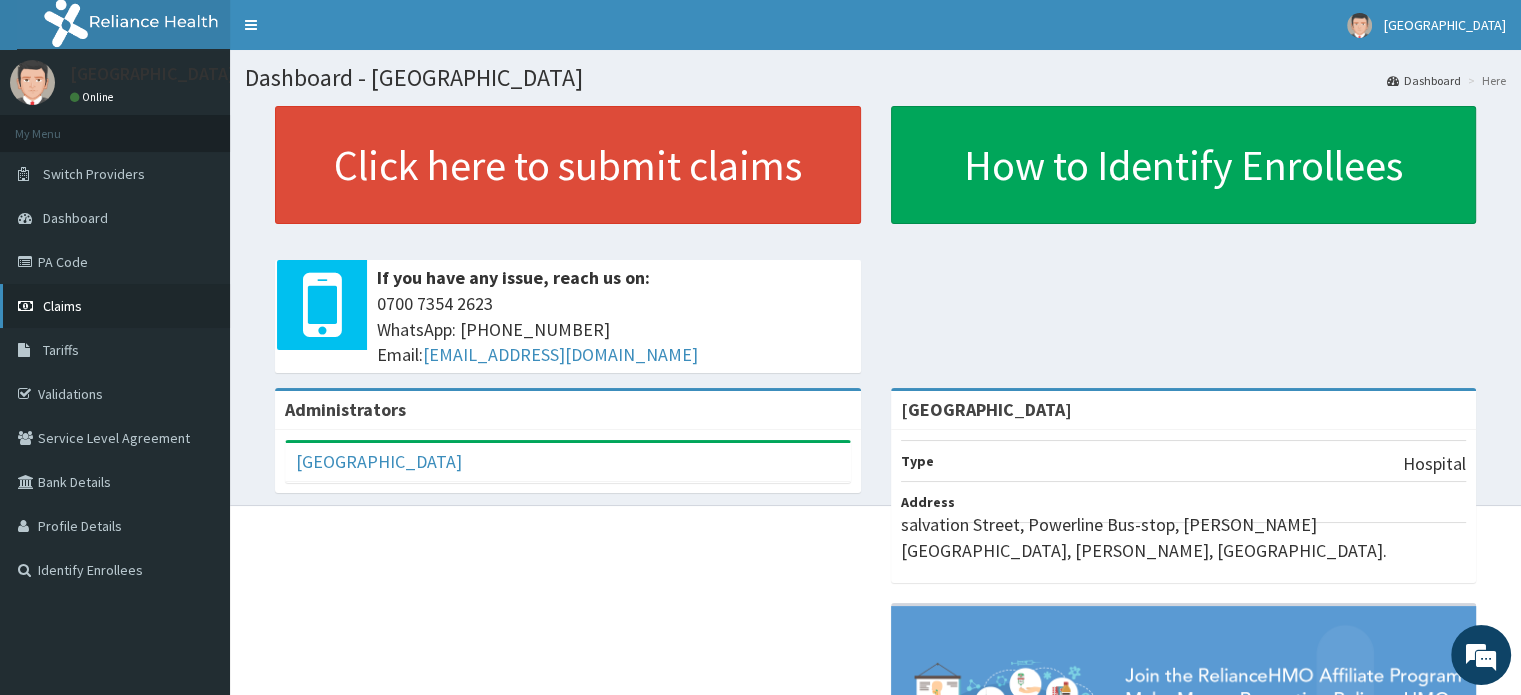 click on "Claims" at bounding box center [115, 306] 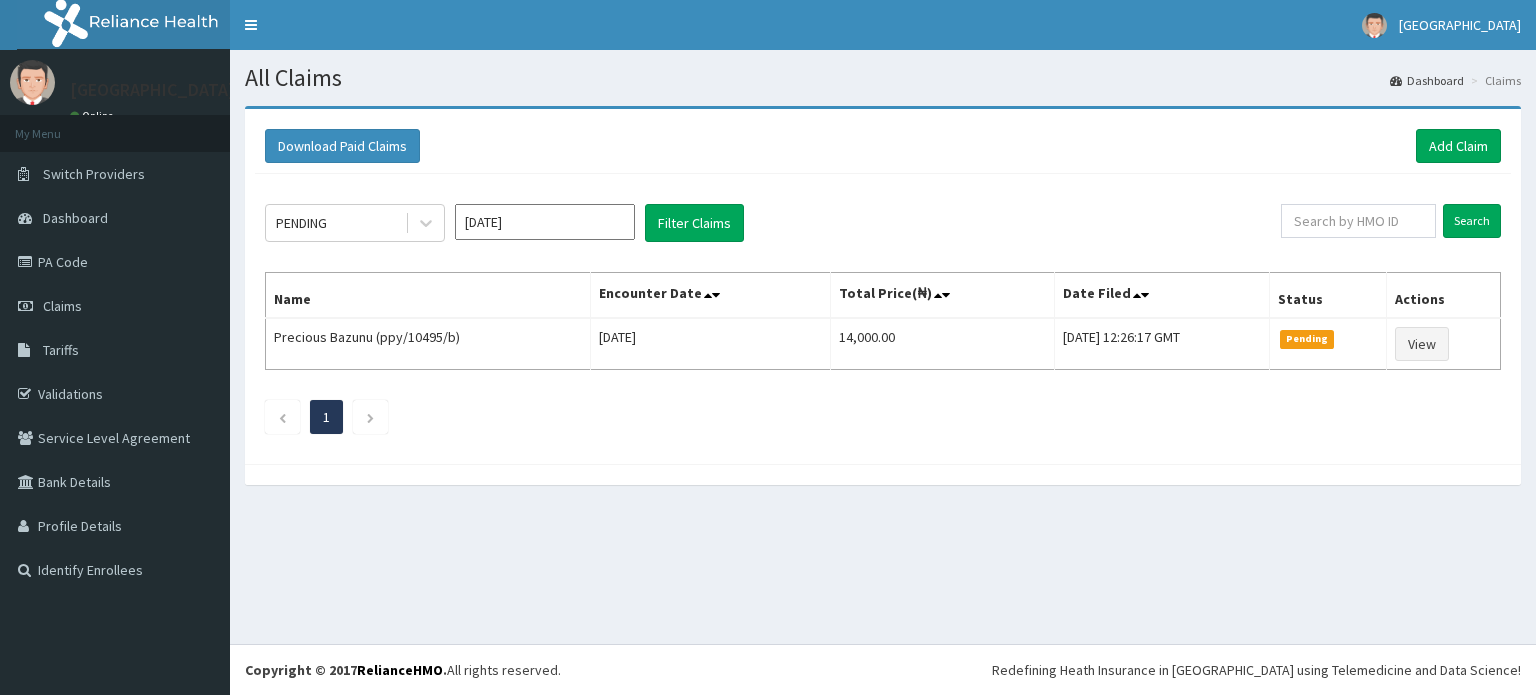 scroll, scrollTop: 0, scrollLeft: 0, axis: both 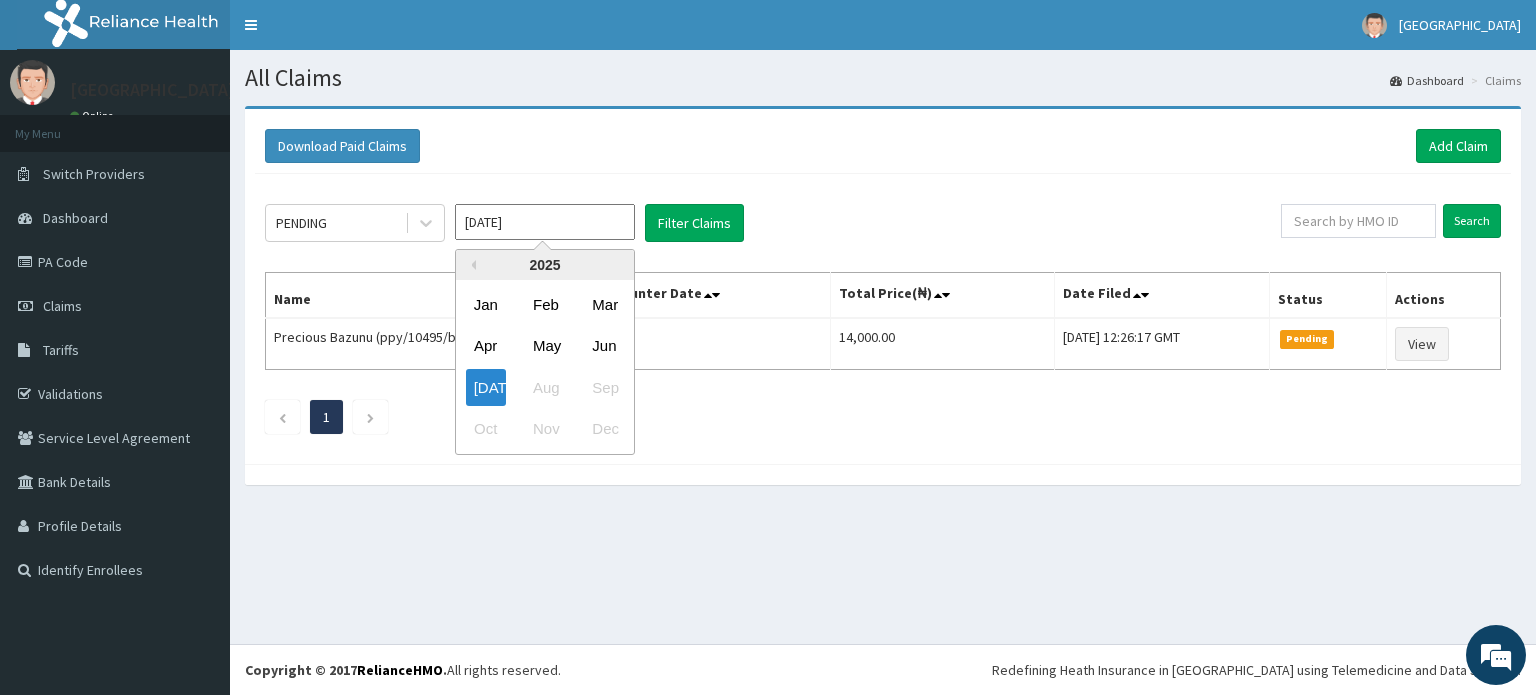 click on "Jul 2025" at bounding box center (545, 222) 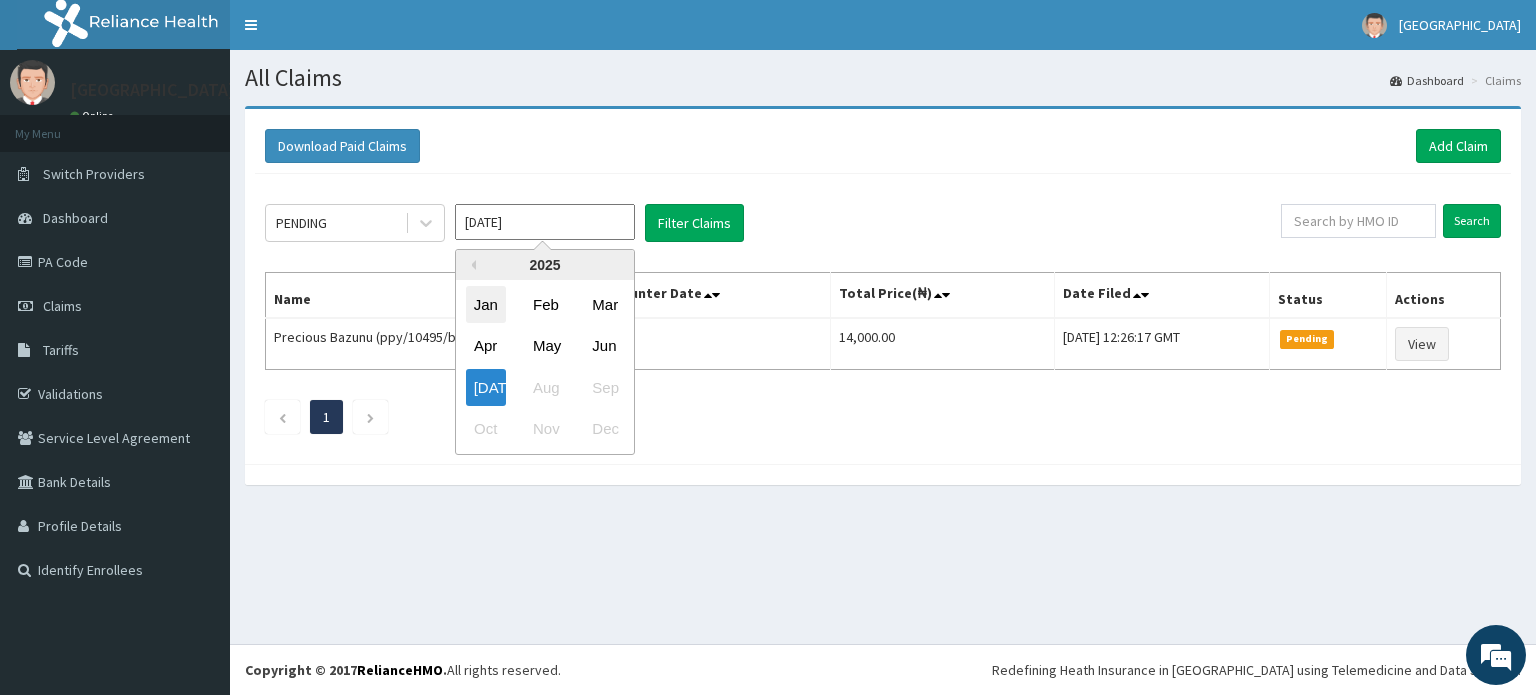 click on "Jan" at bounding box center [486, 304] 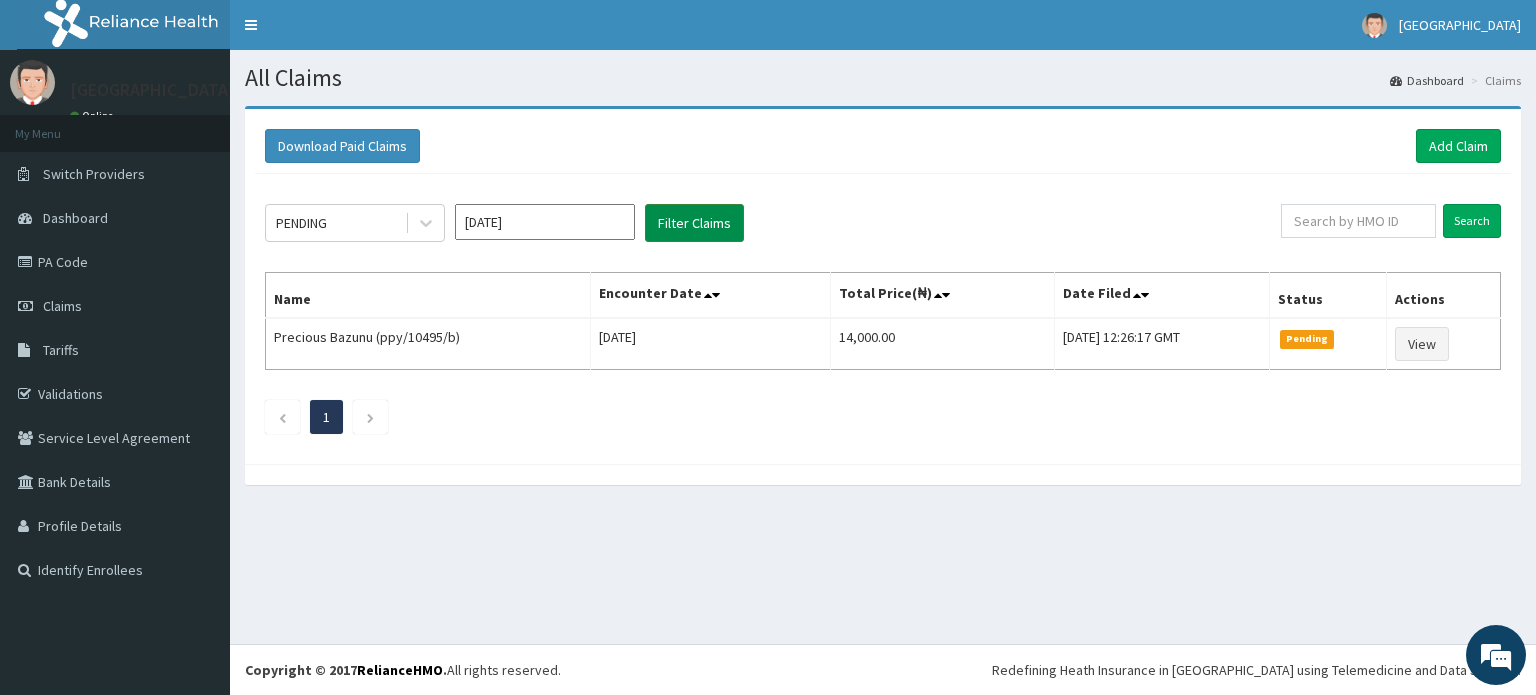 click on "Filter Claims" at bounding box center [694, 223] 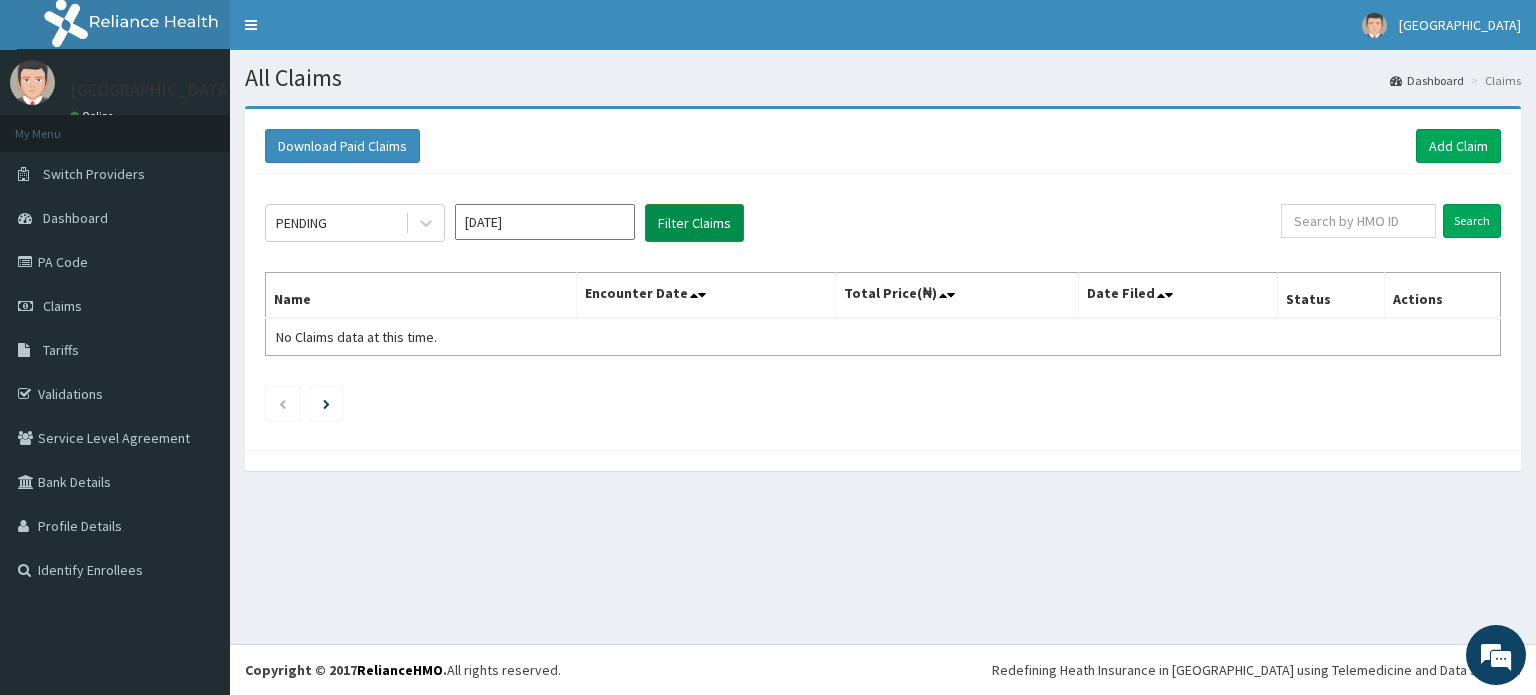 click on "Filter Claims" at bounding box center (694, 223) 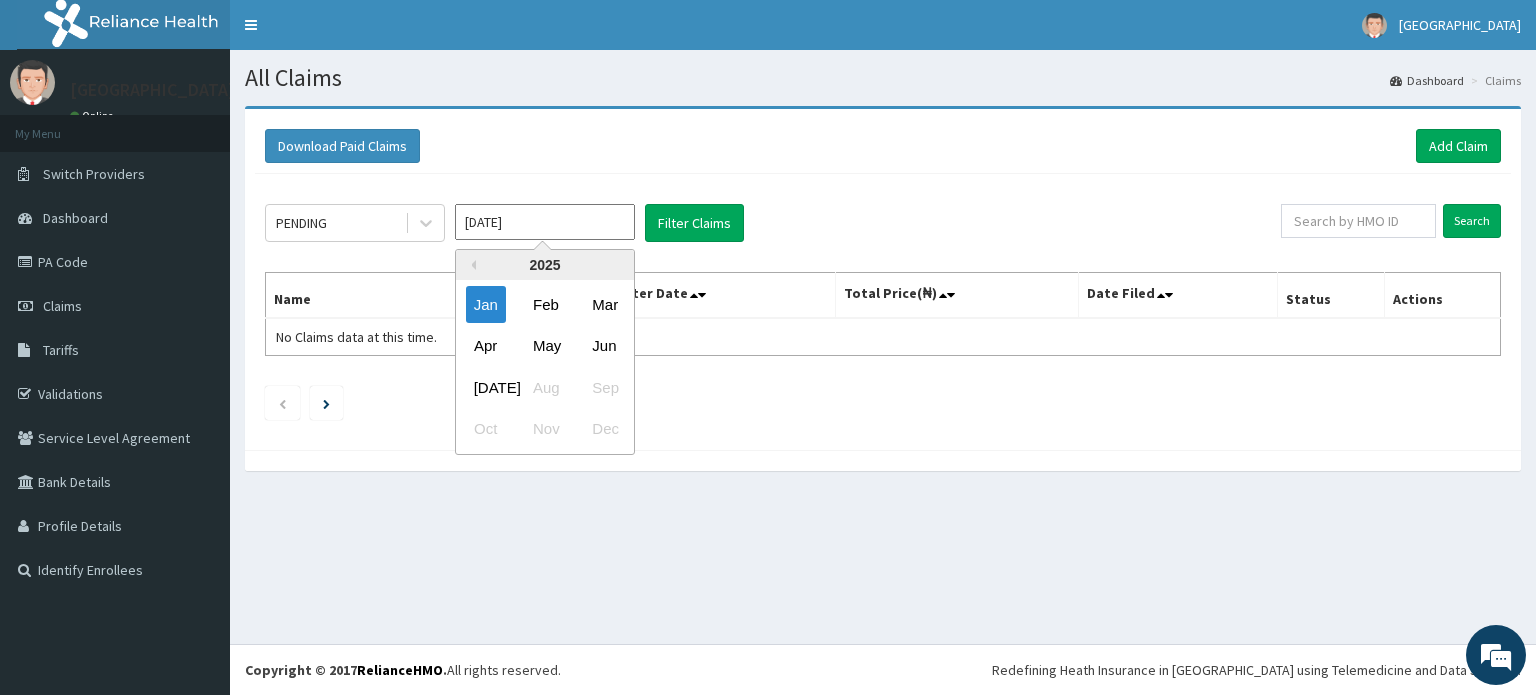 click on "Jan 2025" at bounding box center [545, 222] 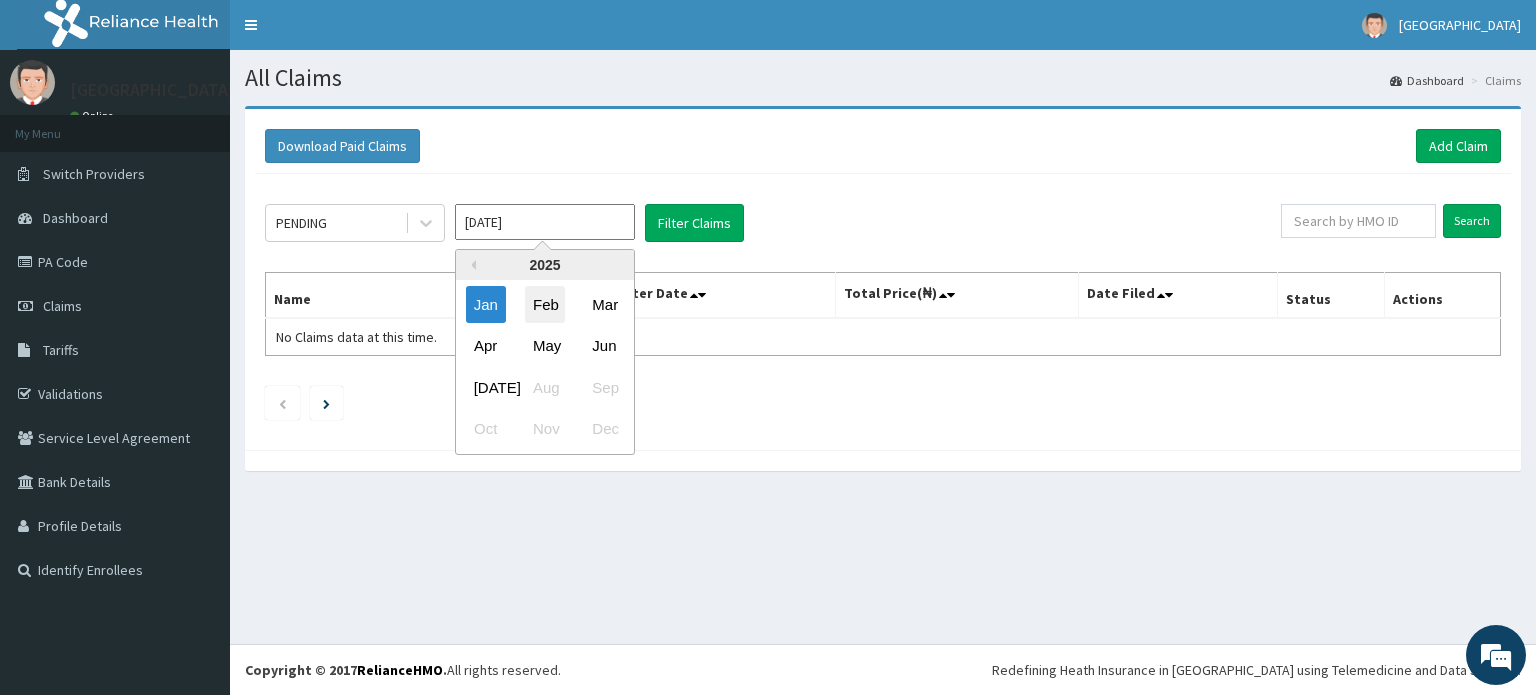 click on "Feb" at bounding box center (545, 304) 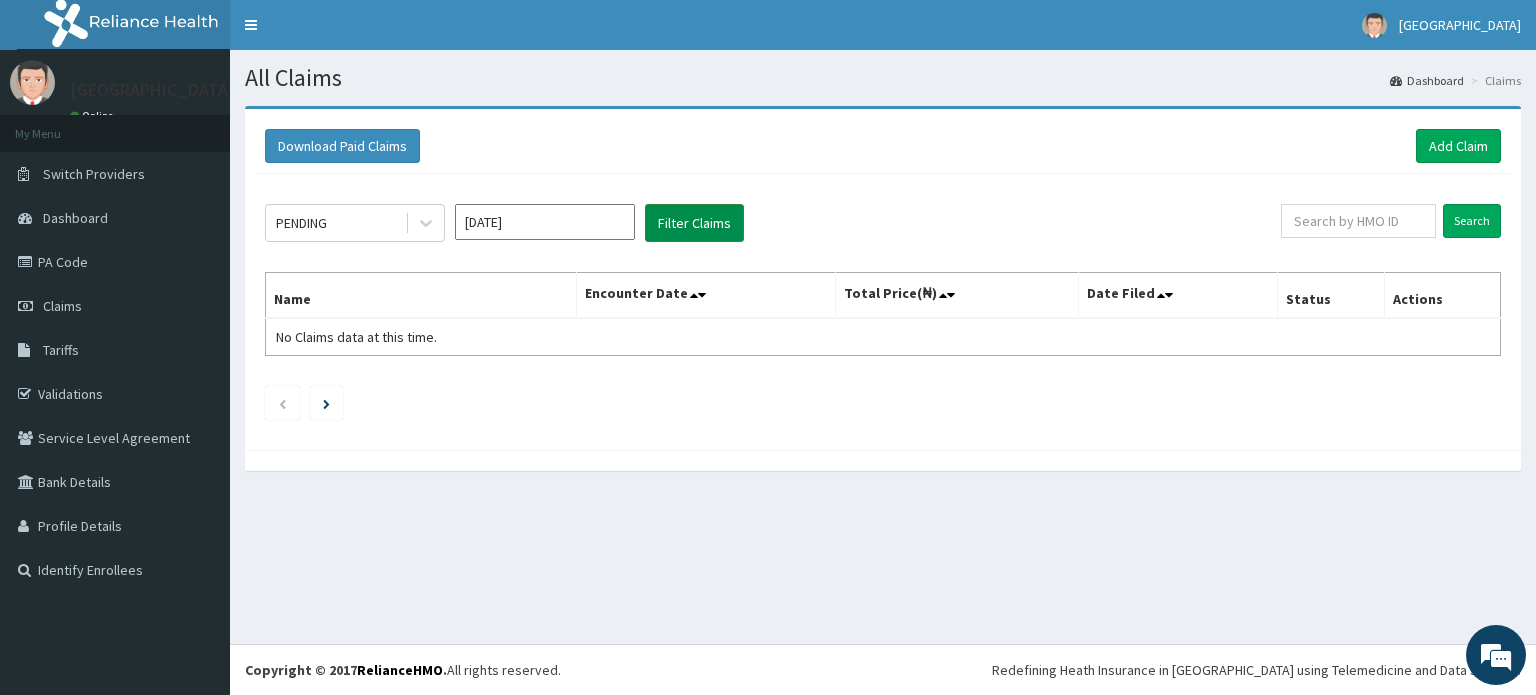click on "Filter Claims" at bounding box center (694, 223) 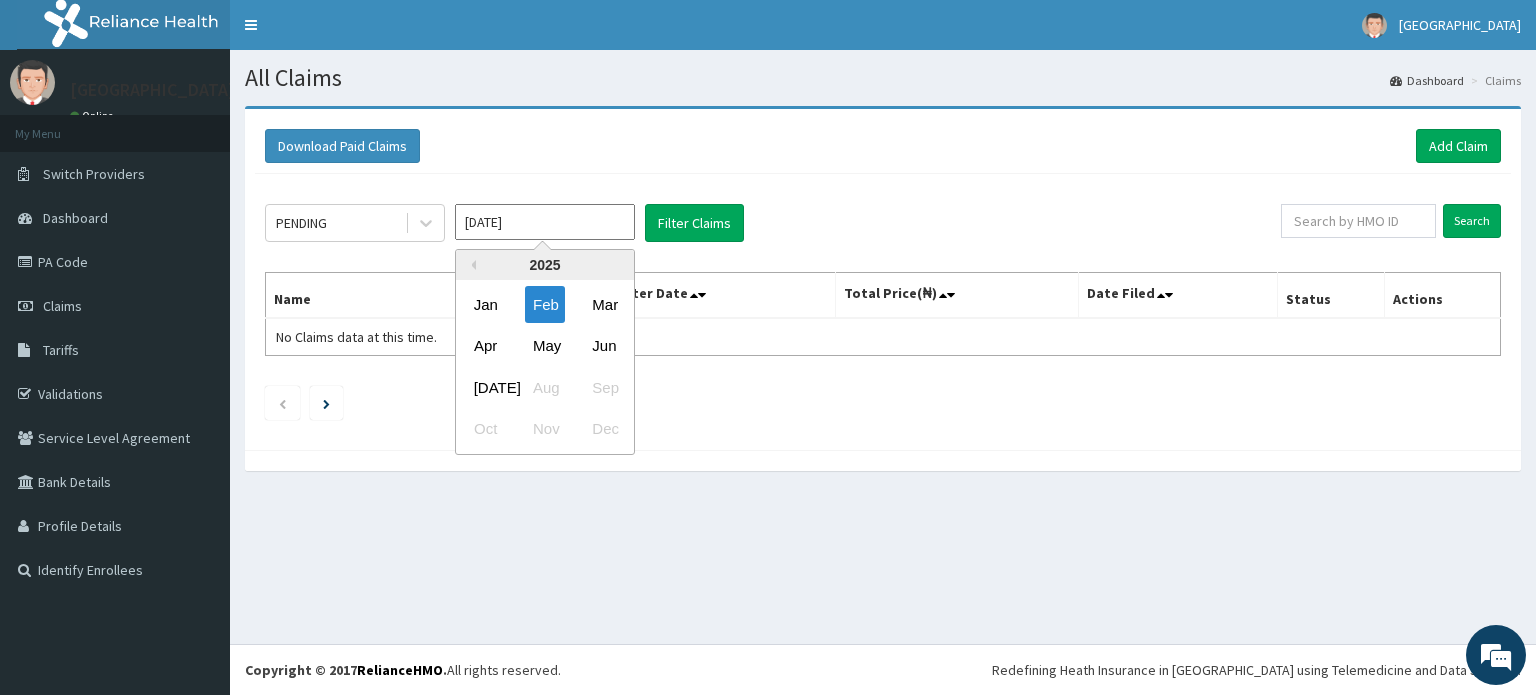 click on "Feb 2025" at bounding box center [545, 222] 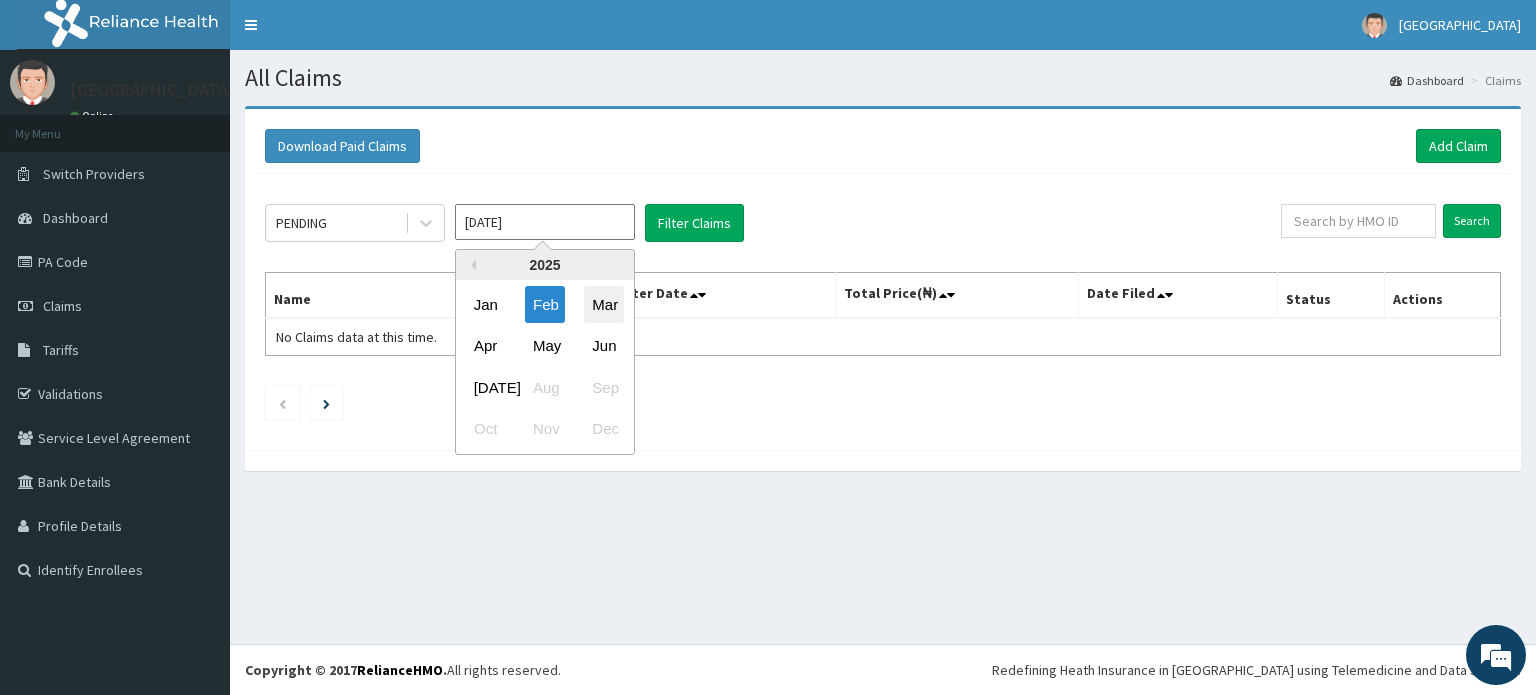 click on "Mar" at bounding box center [604, 304] 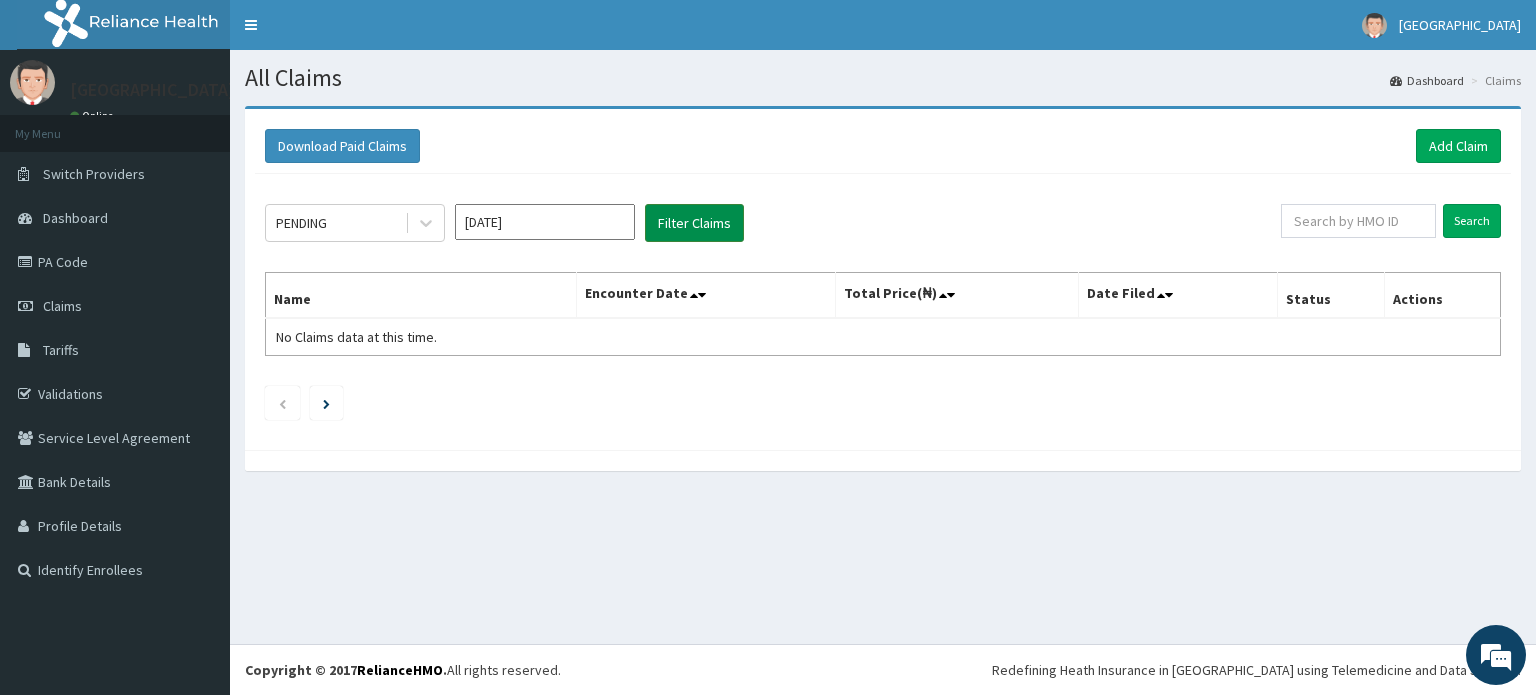 click on "Filter Claims" at bounding box center (694, 223) 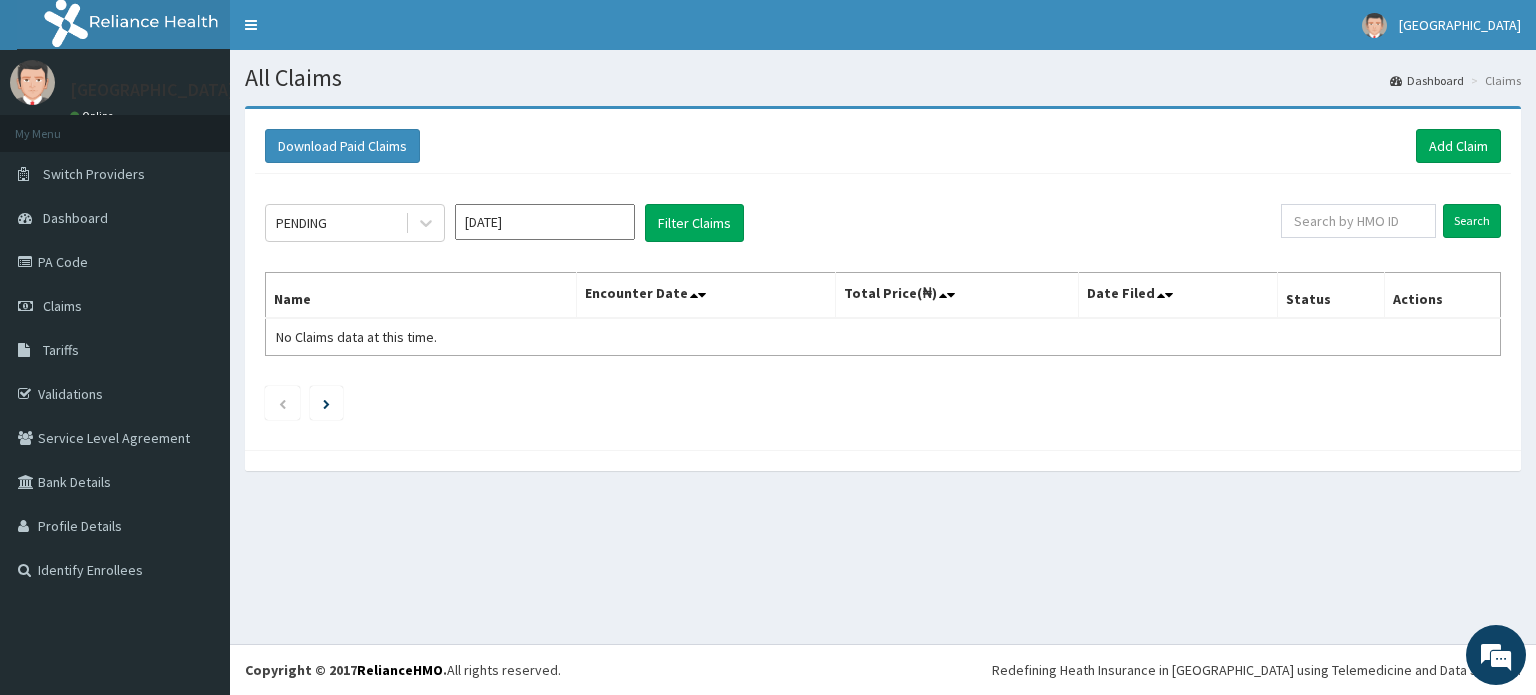 click on "Mar 2025" at bounding box center [545, 222] 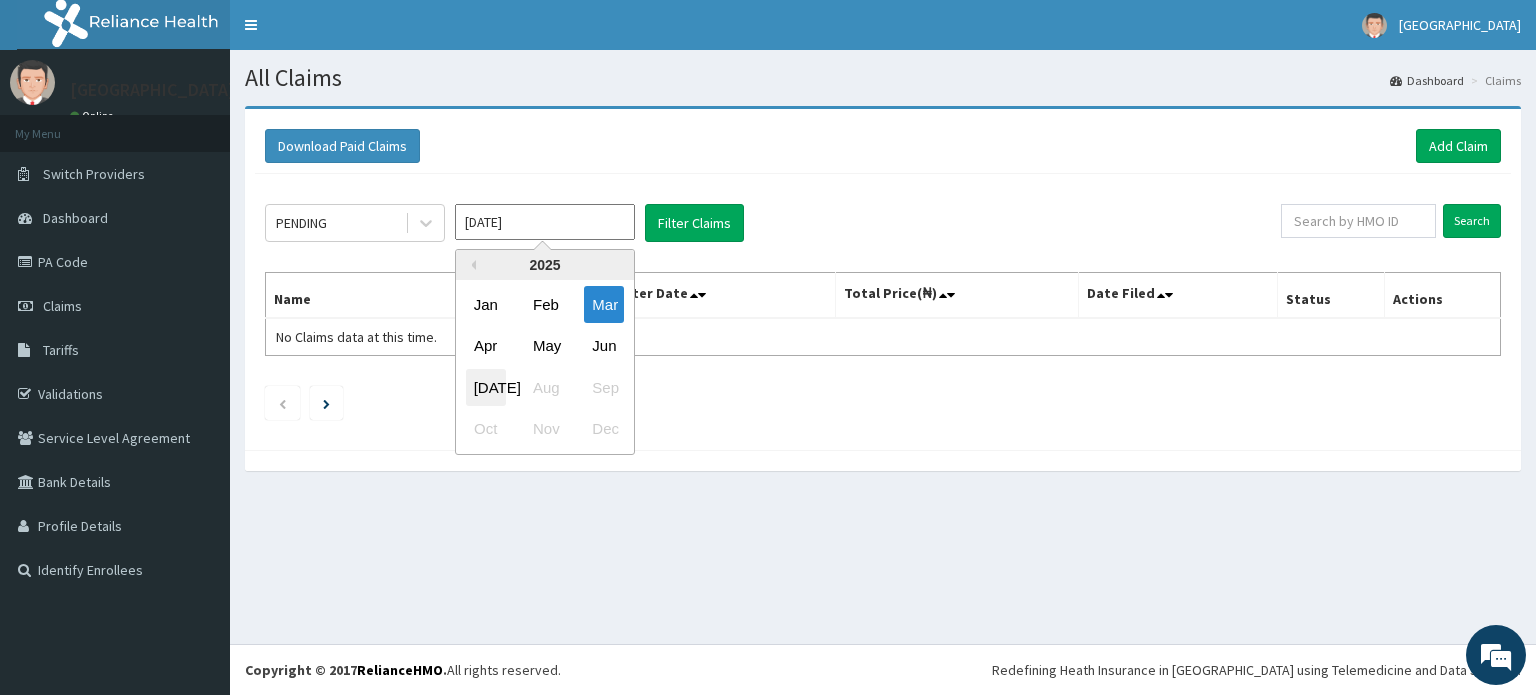 click on "Jul" at bounding box center [486, 387] 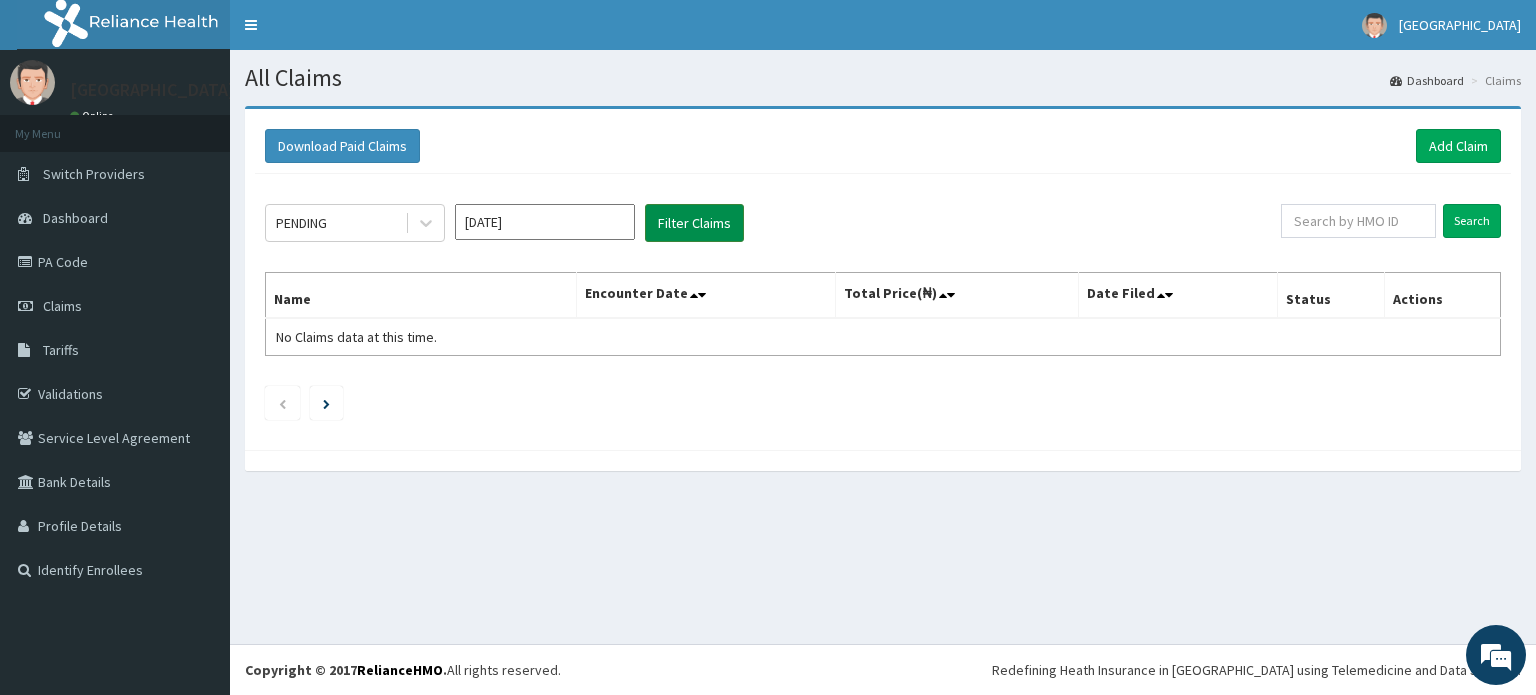 click on "Filter Claims" at bounding box center (694, 223) 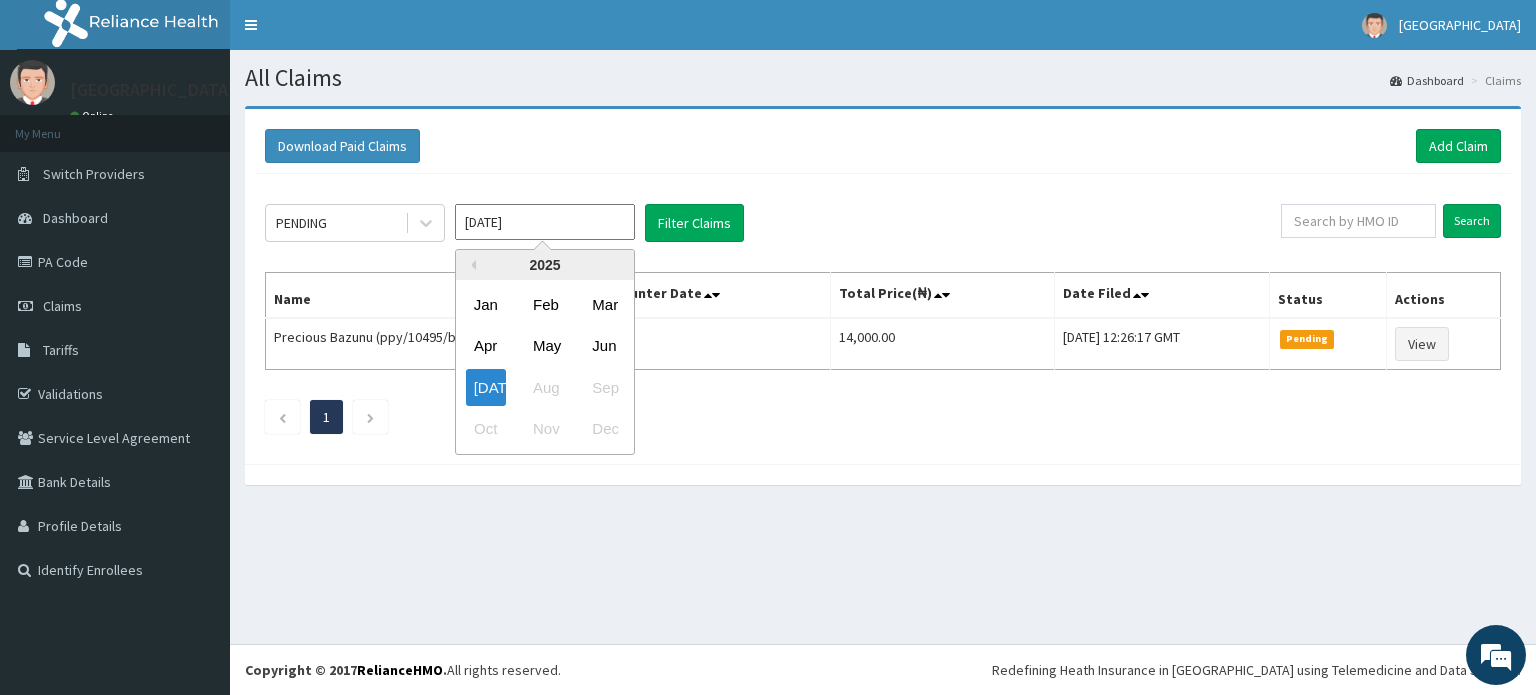 click on "Jul 2025" at bounding box center [545, 222] 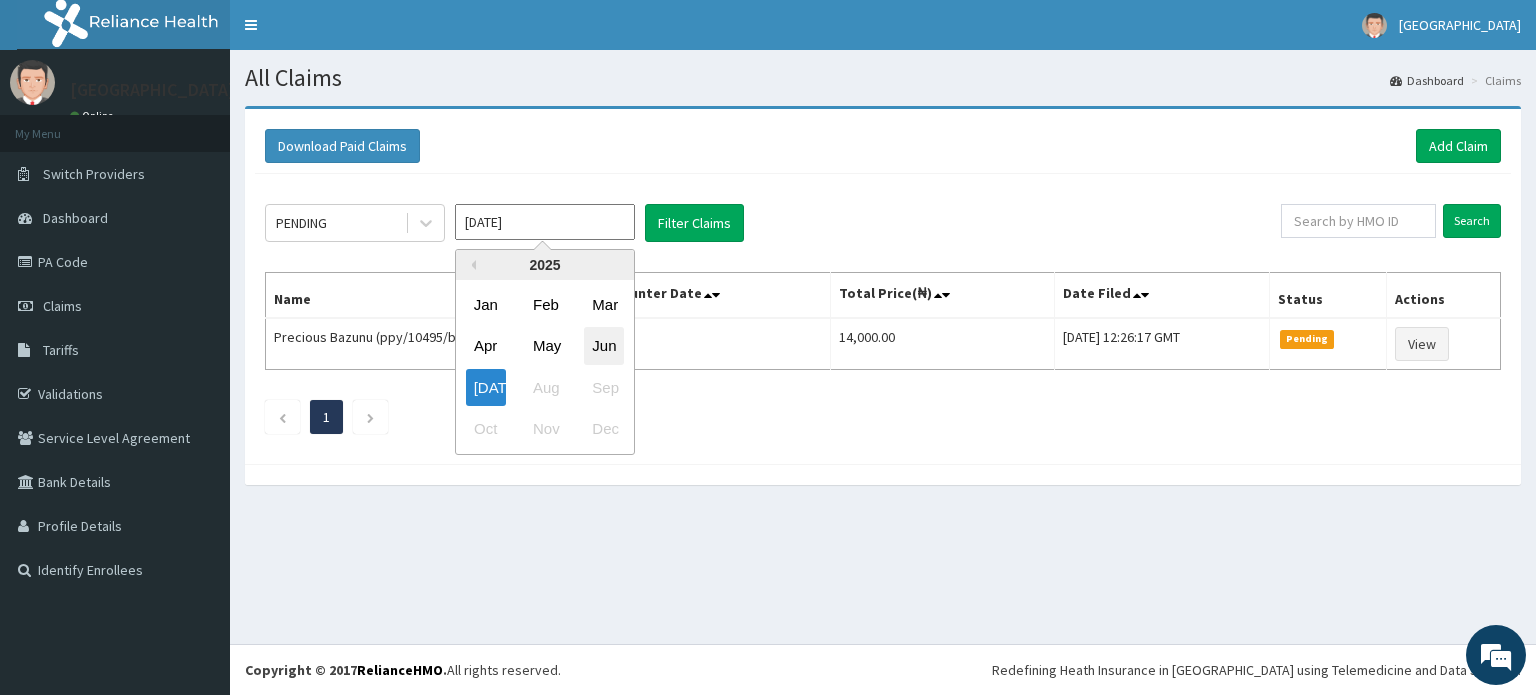 click on "Jun" at bounding box center (604, 346) 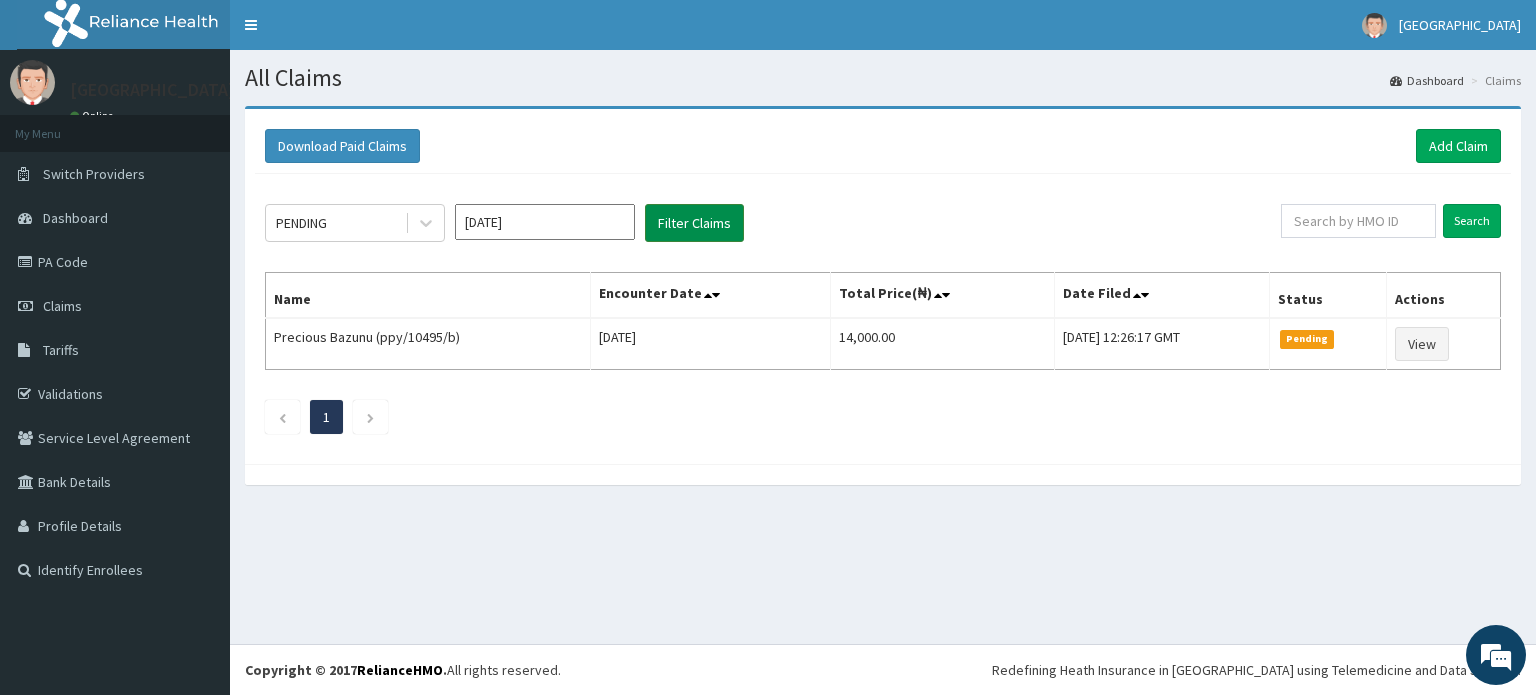 click on "Filter Claims" at bounding box center [694, 223] 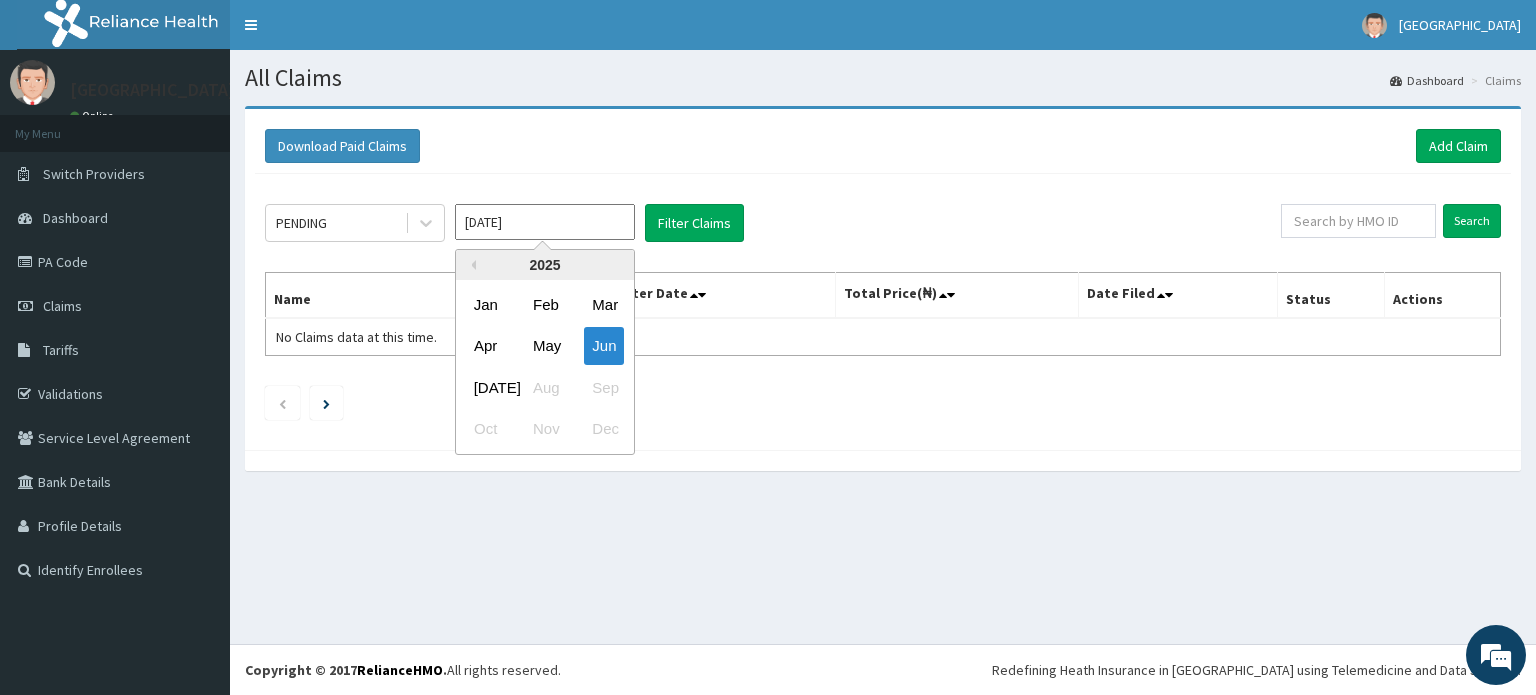 click on "Jun 2025" at bounding box center [545, 222] 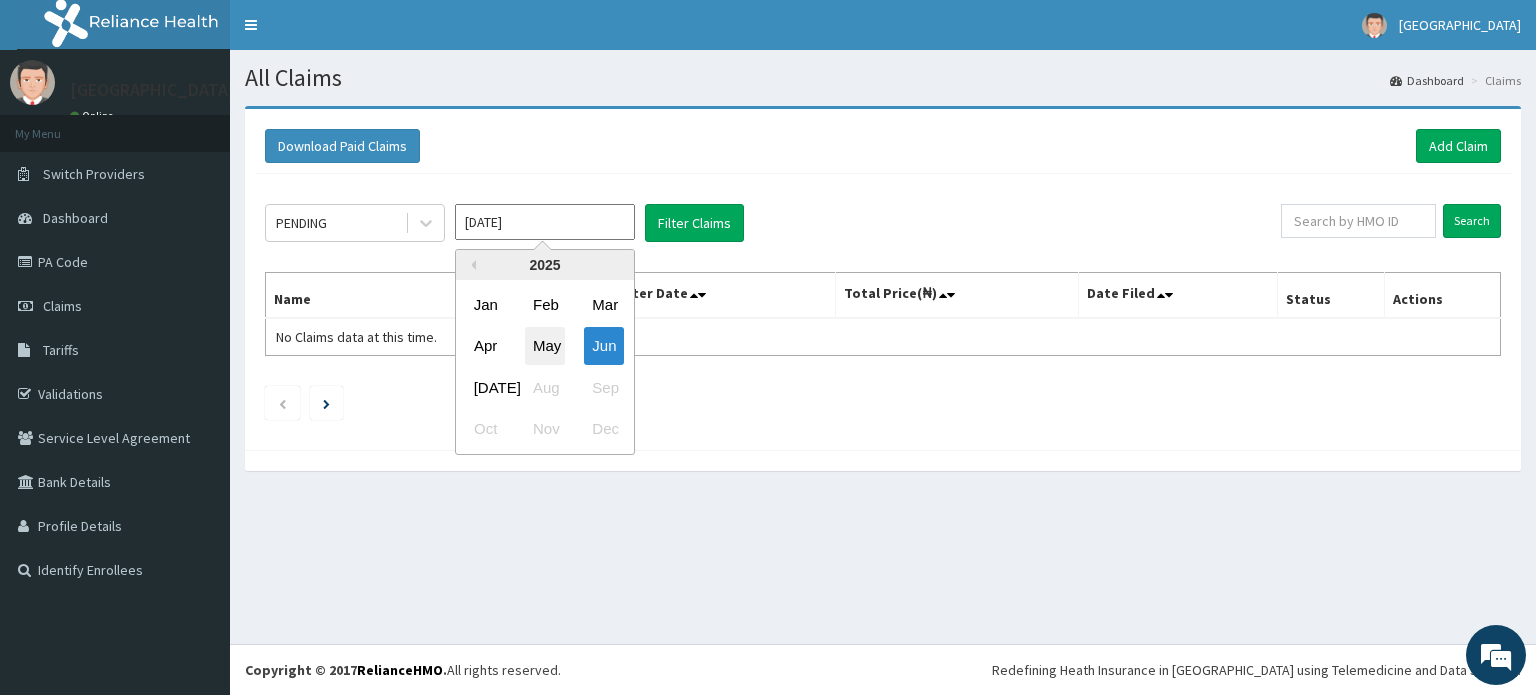 click on "May" at bounding box center (545, 346) 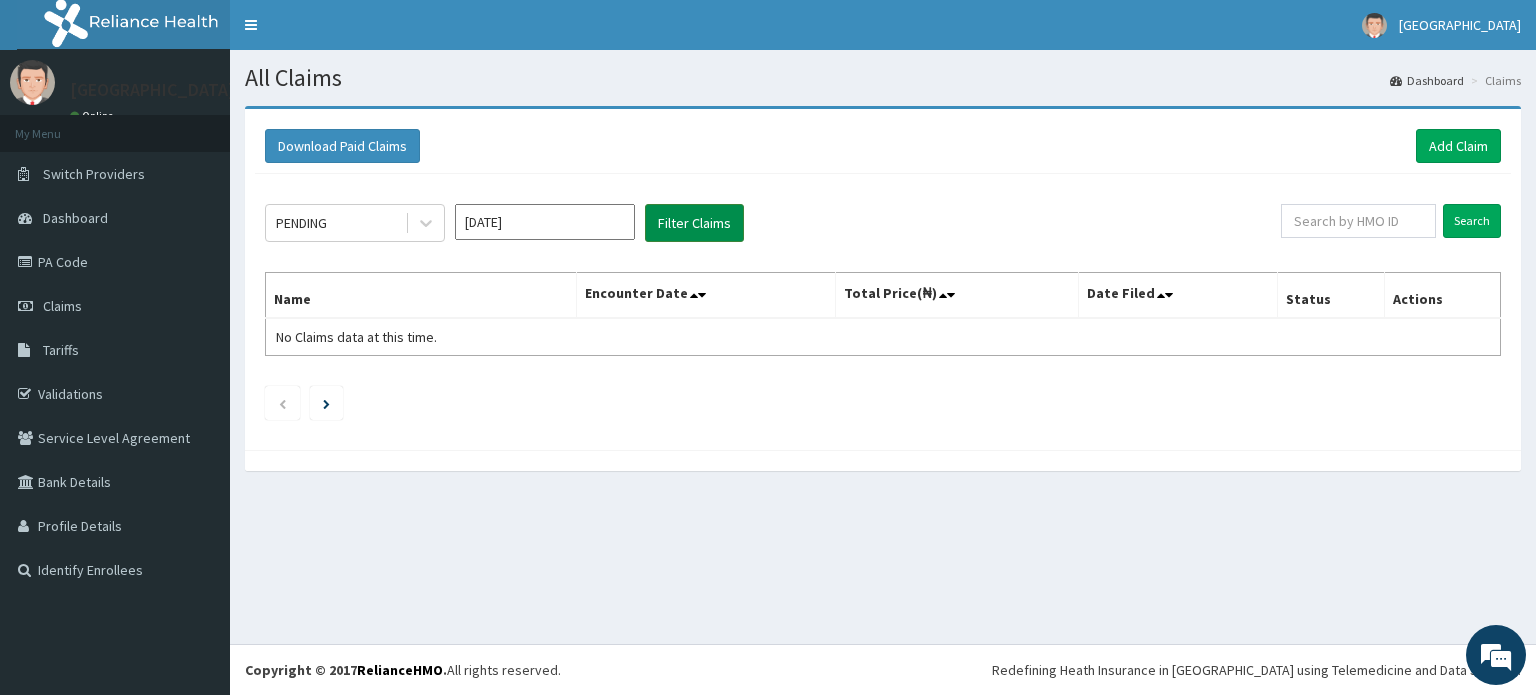 click on "Filter Claims" at bounding box center (694, 223) 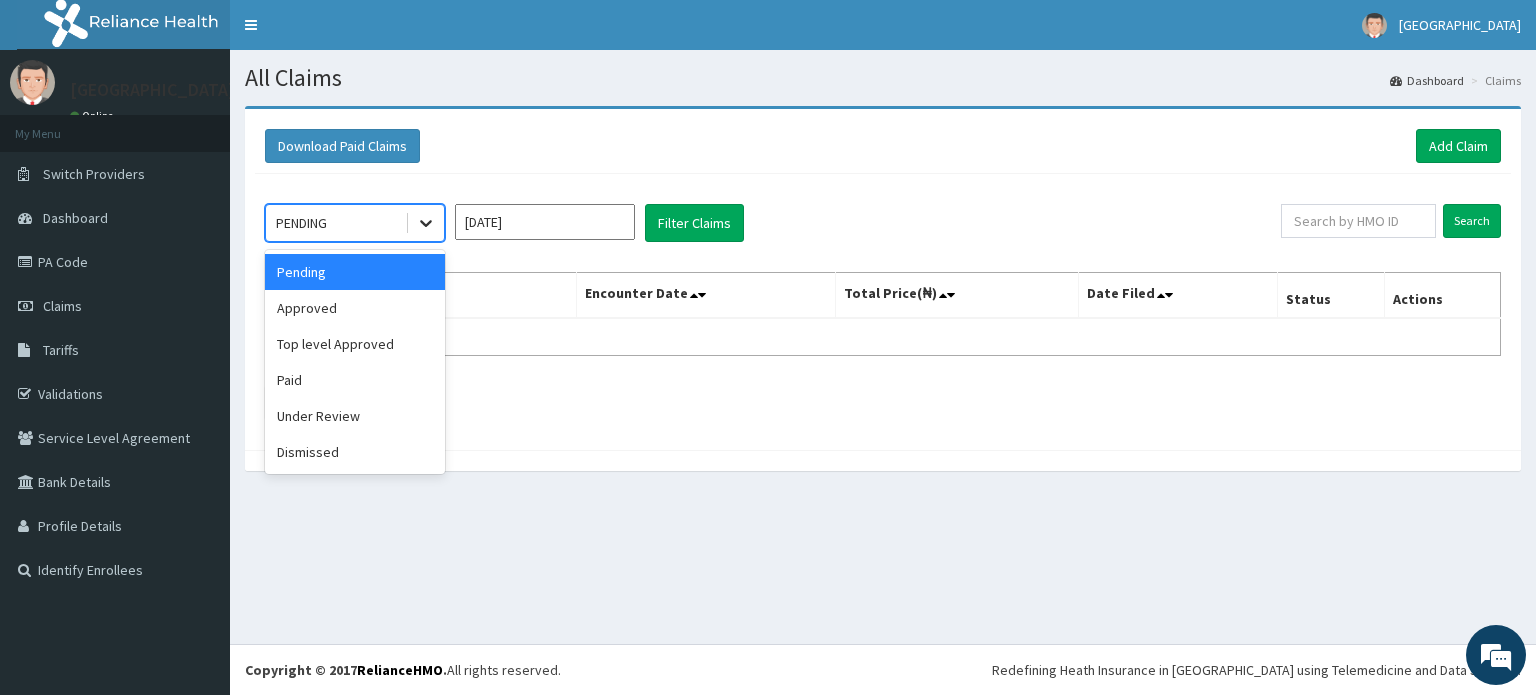 click at bounding box center [426, 223] 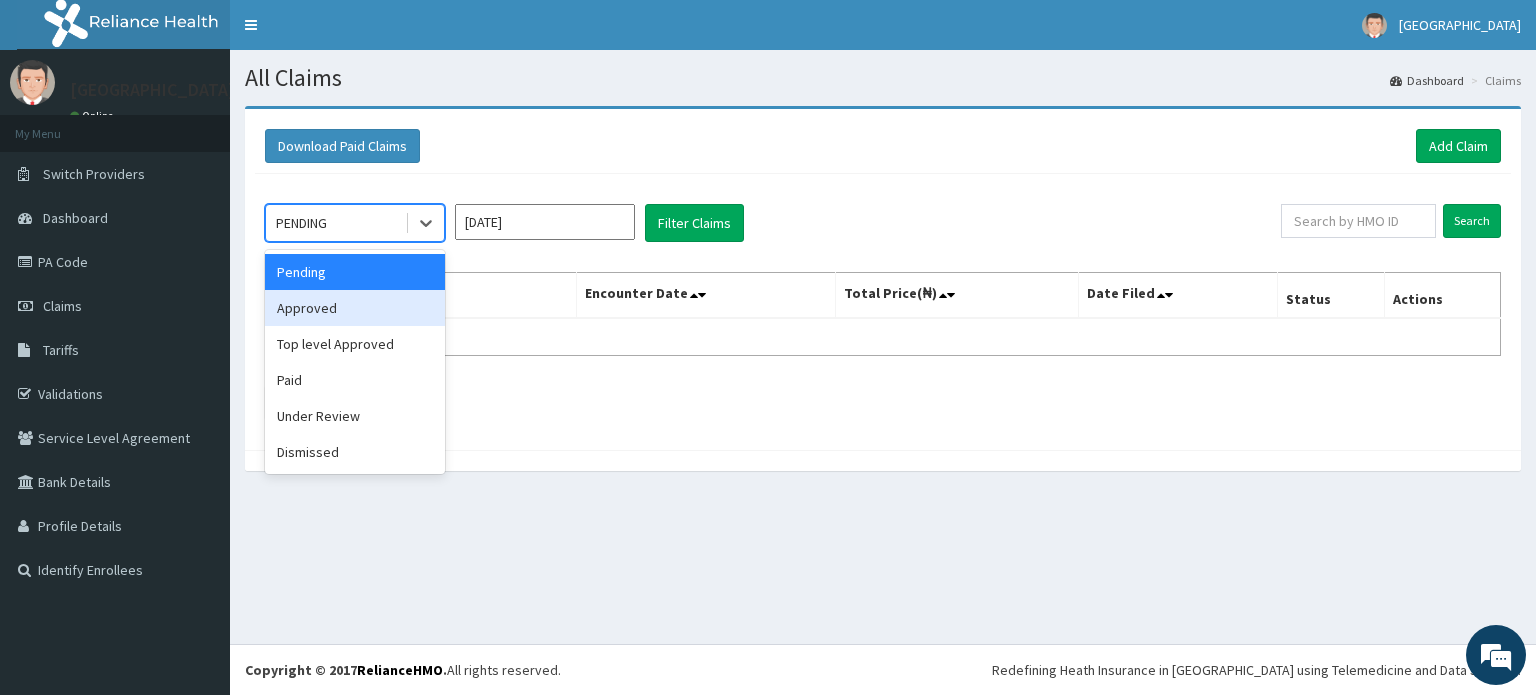 click on "Approved" at bounding box center [355, 308] 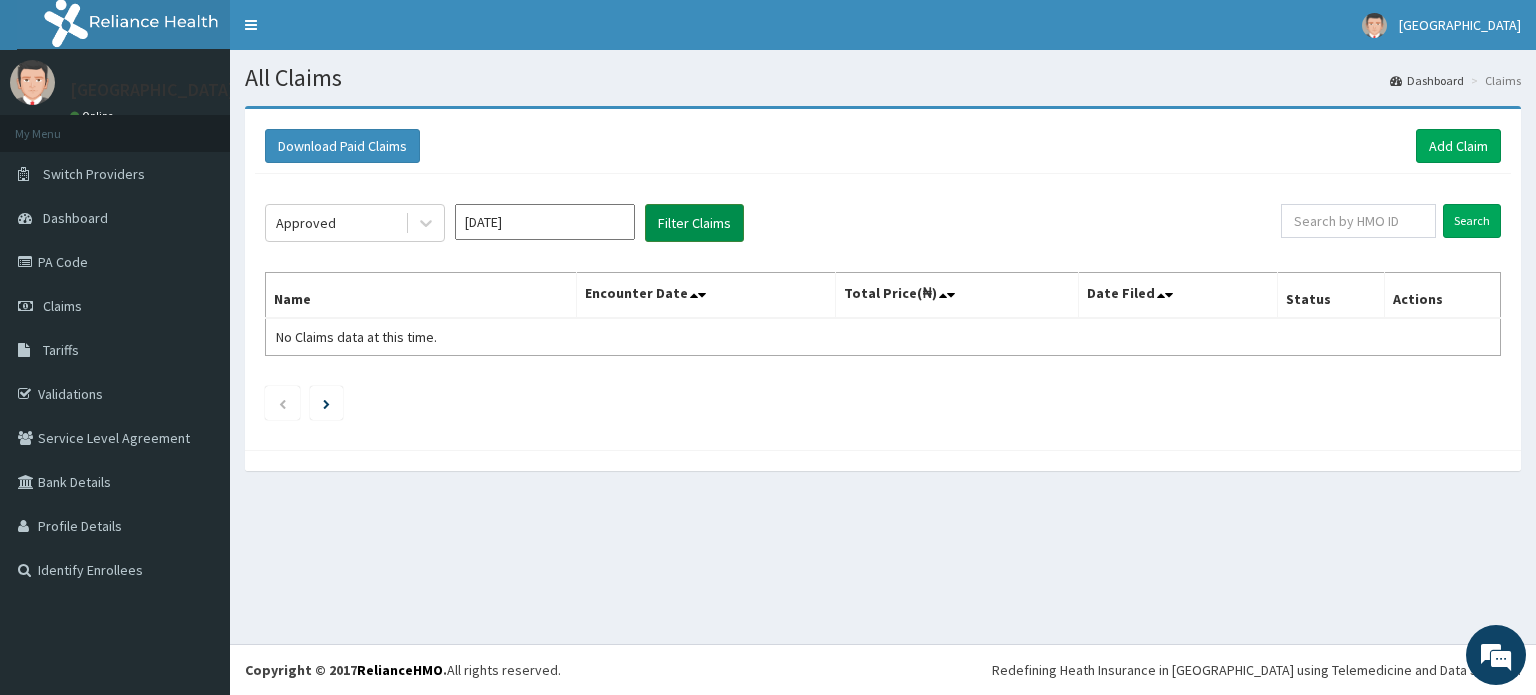 click on "Filter Claims" at bounding box center (694, 223) 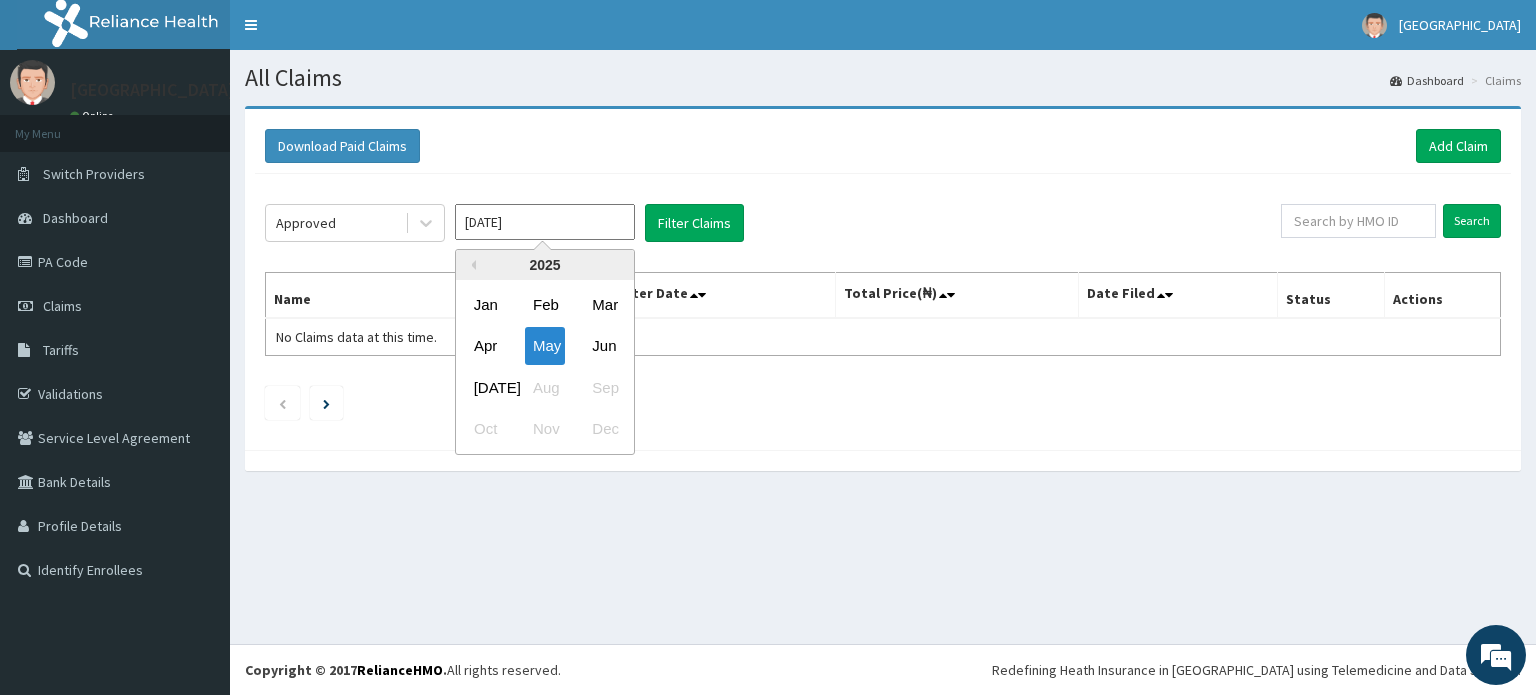 click on "May 2025" at bounding box center [545, 222] 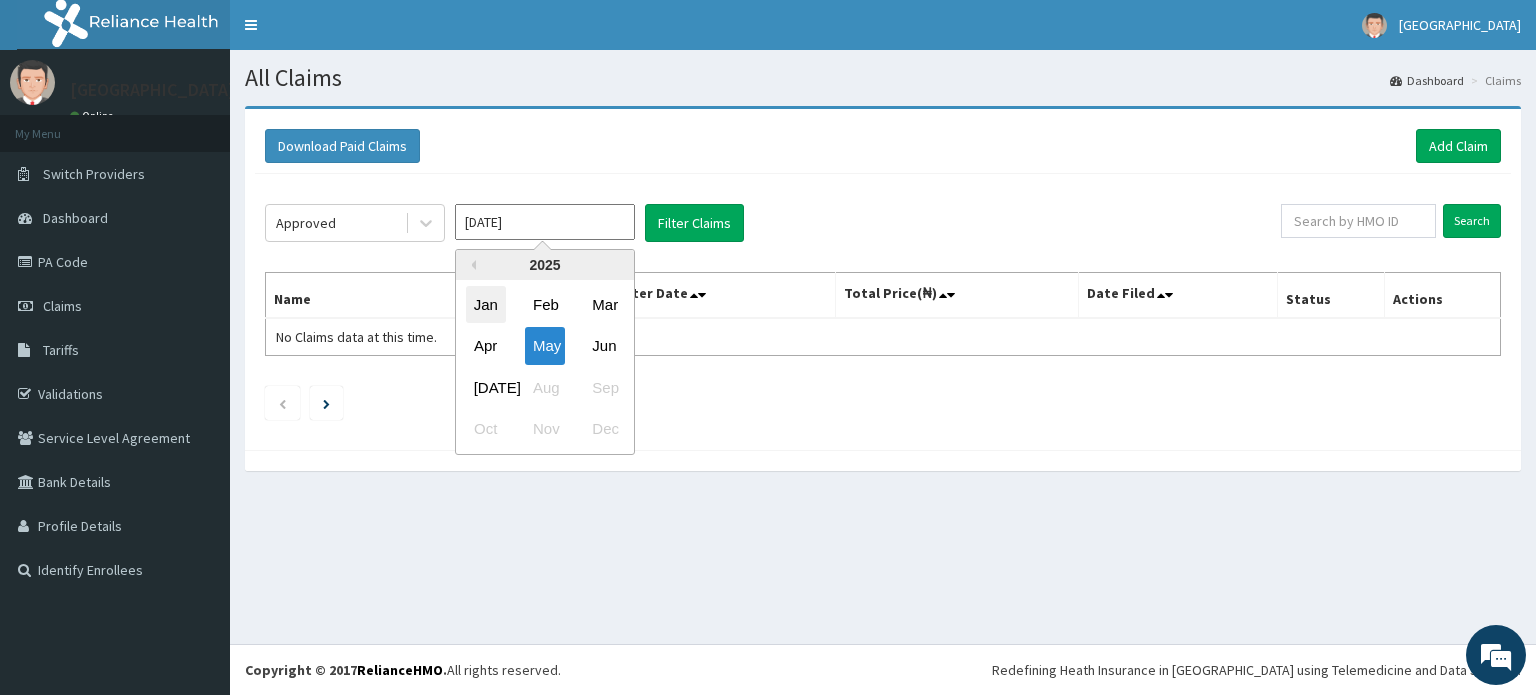 click on "Jan" at bounding box center [486, 304] 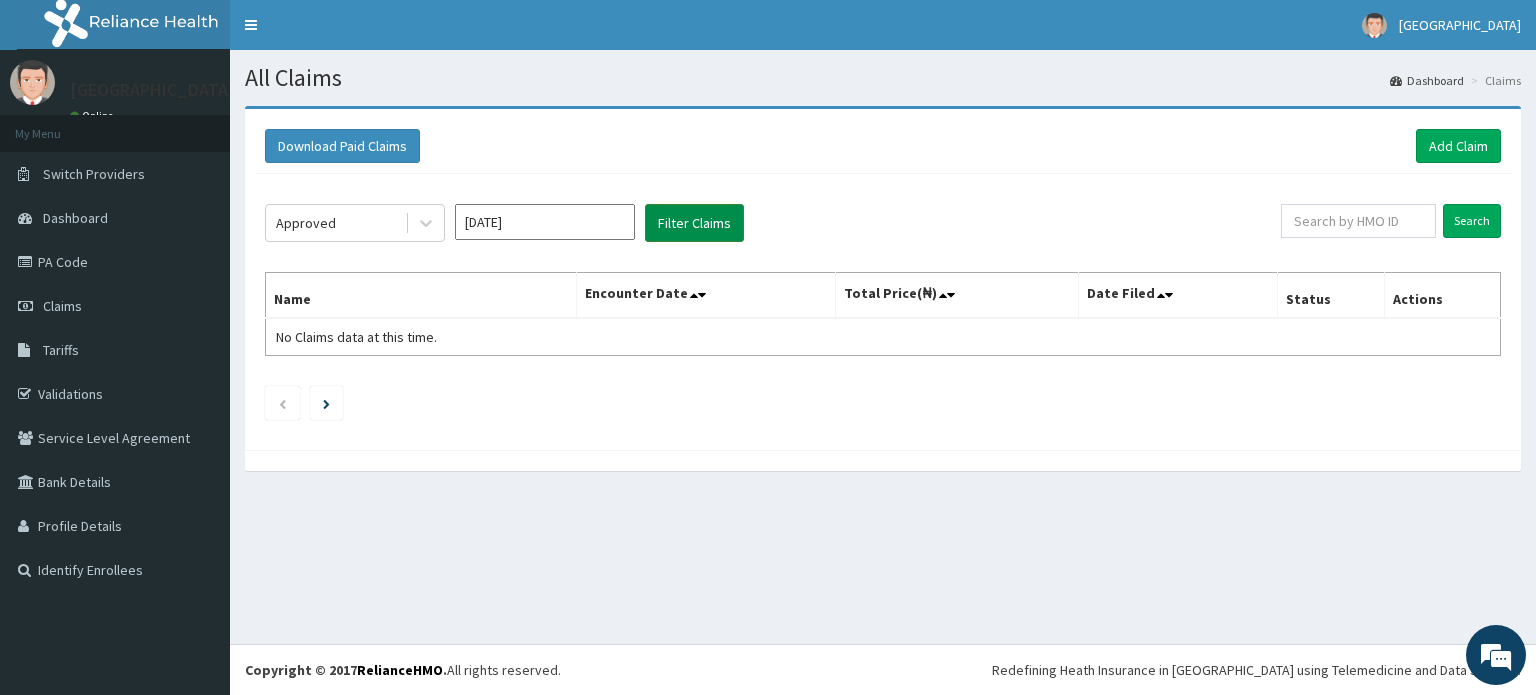 click on "Filter Claims" at bounding box center (694, 223) 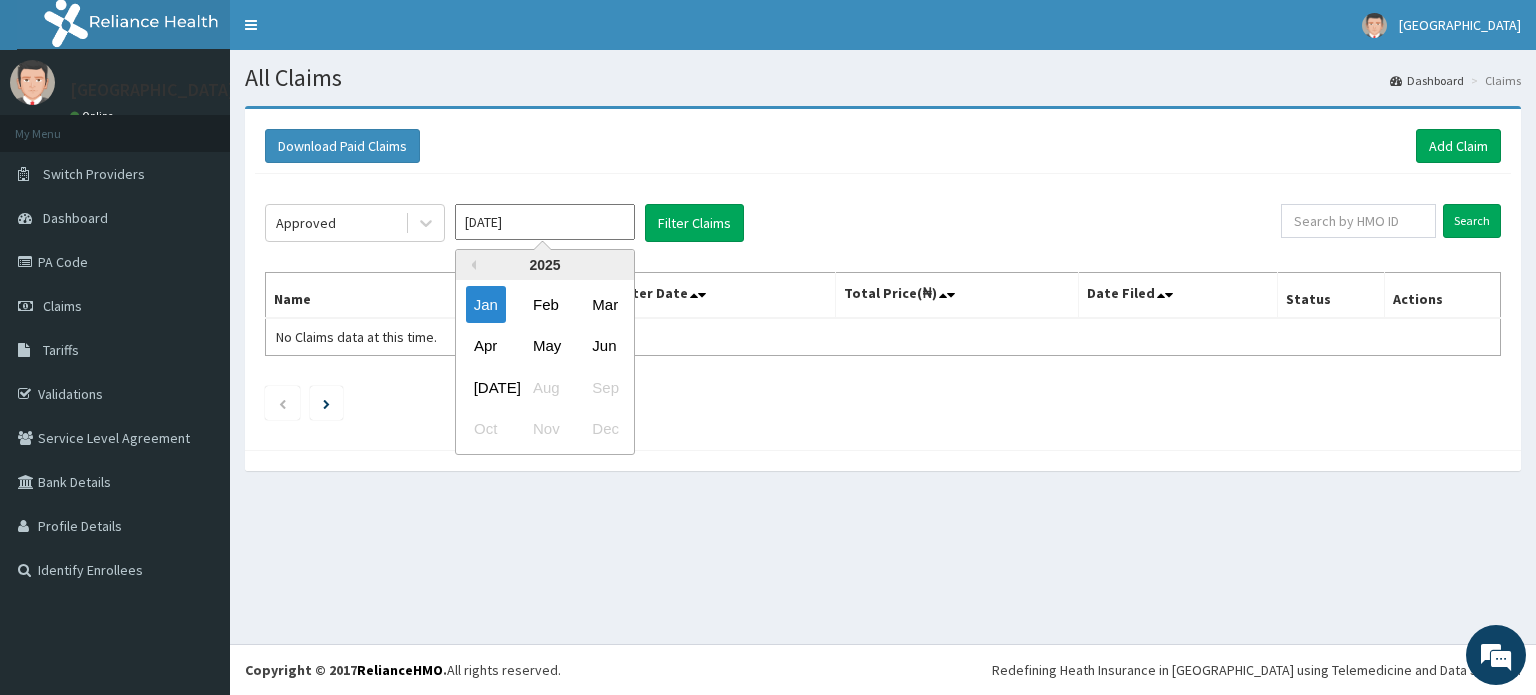 click on "Jan 2025" at bounding box center [545, 222] 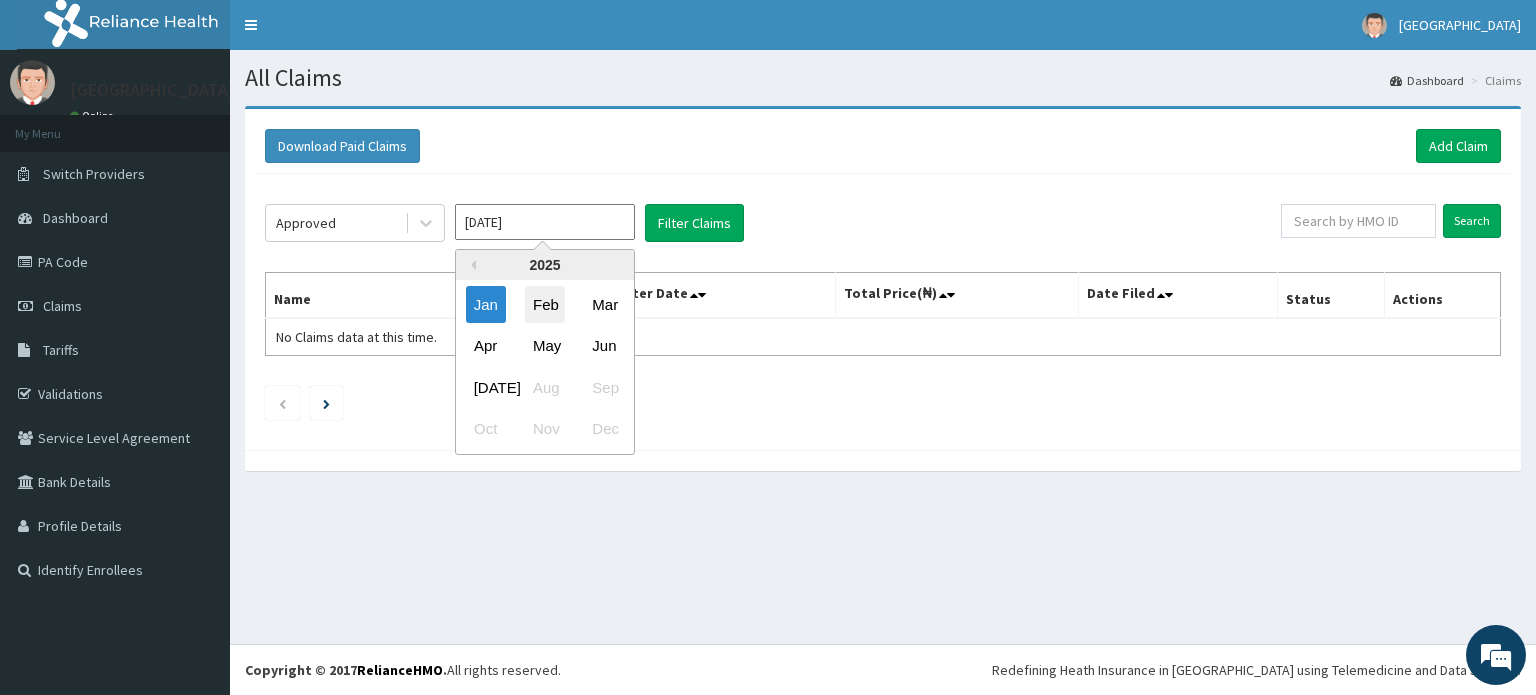 click on "Feb" at bounding box center [545, 304] 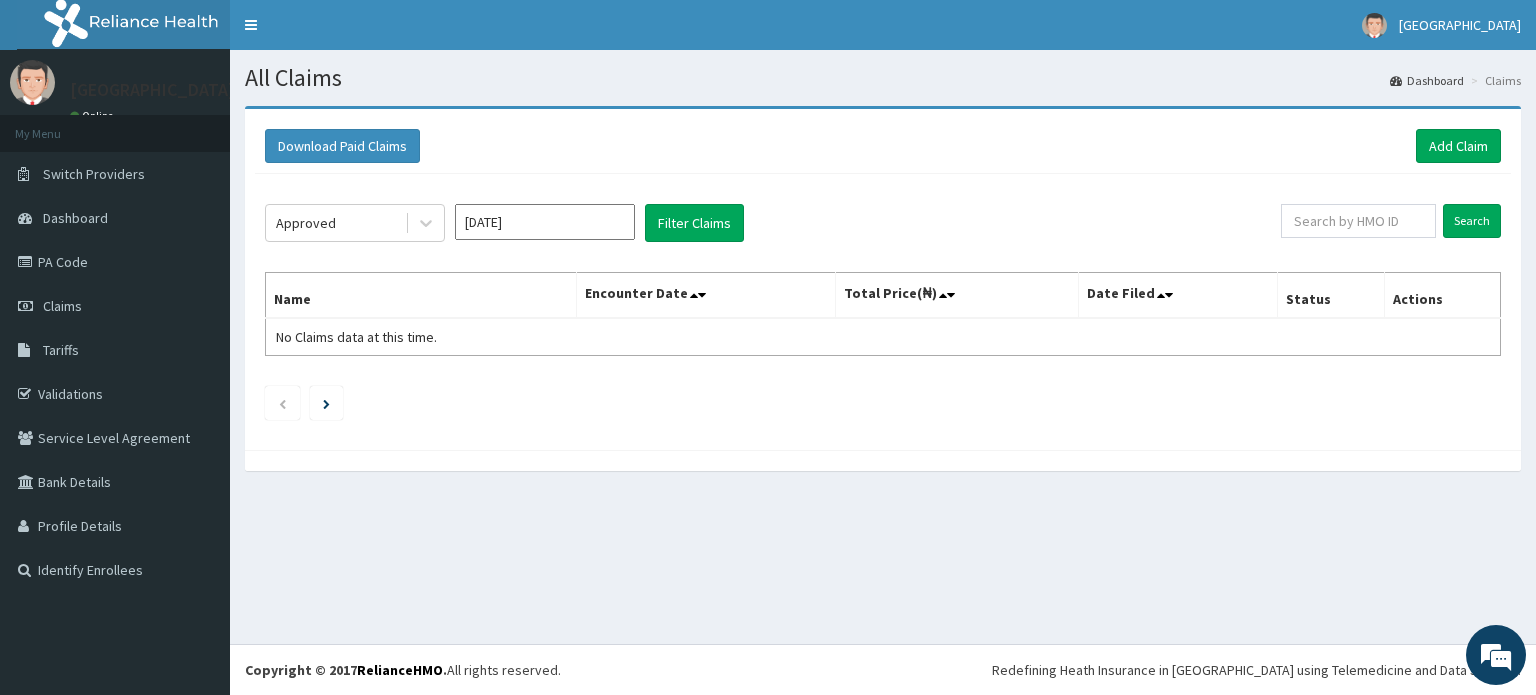 click on "Approved Feb 2025 Filter Claims Search Name Encounter Date Total Price(₦) Date Filed Status Actions No Claims data at this time." 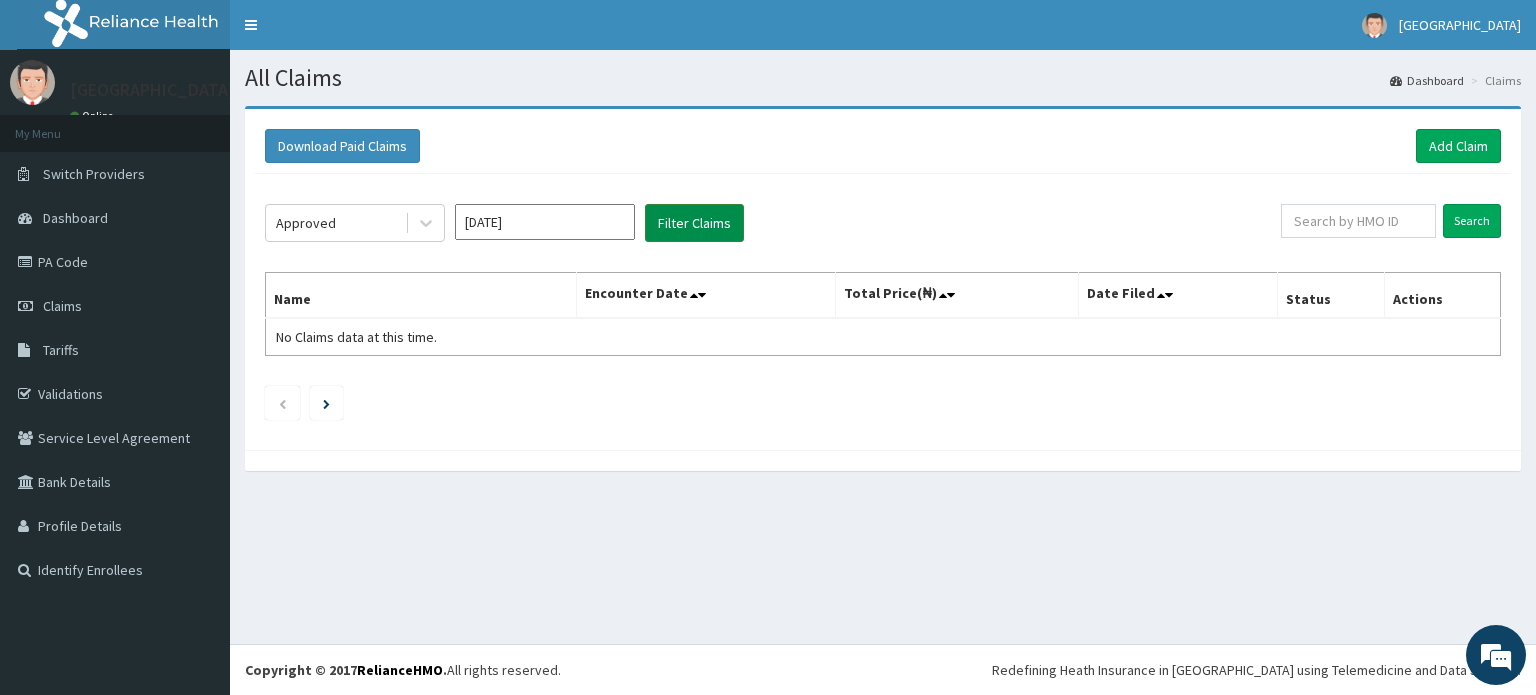 click on "Filter Claims" at bounding box center (694, 223) 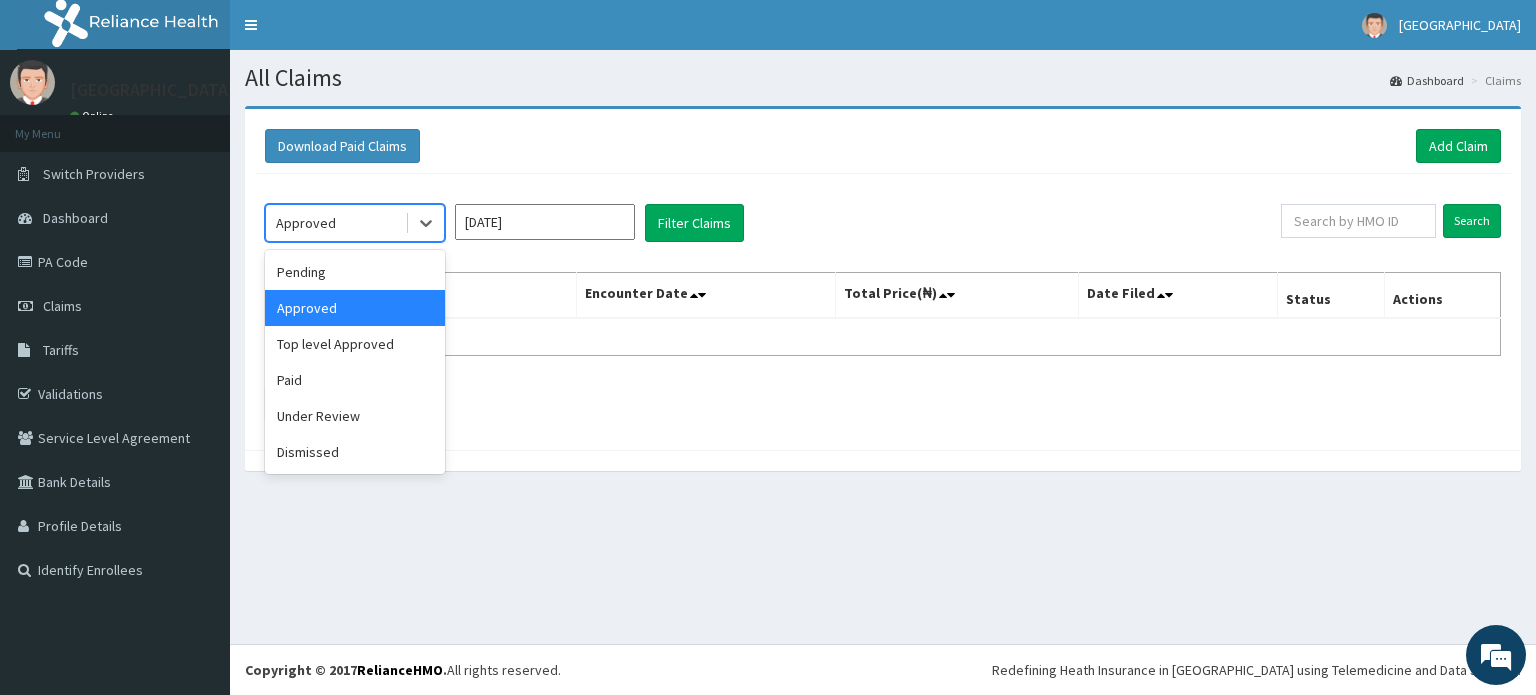 click on "Approved" at bounding box center [335, 223] 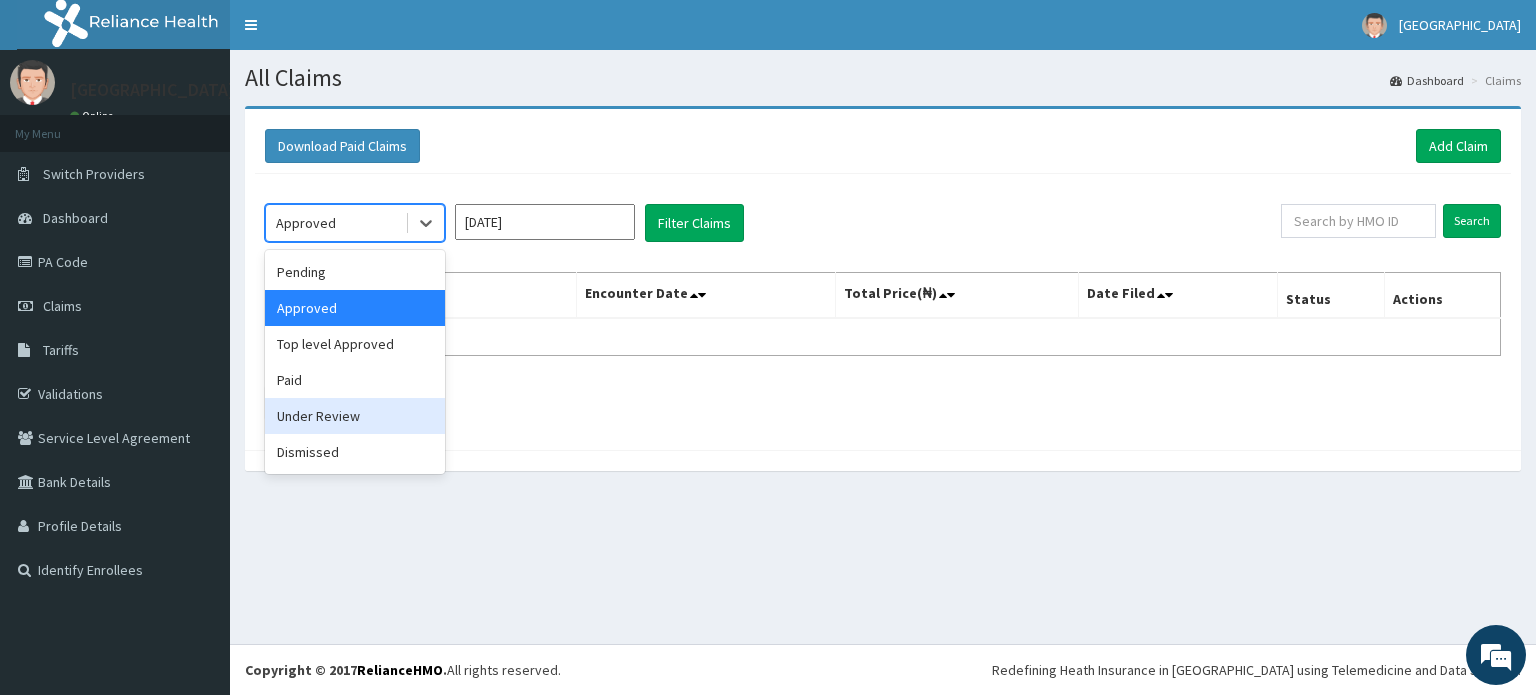 drag, startPoint x: 384, startPoint y: 382, endPoint x: 372, endPoint y: 423, distance: 42.72002 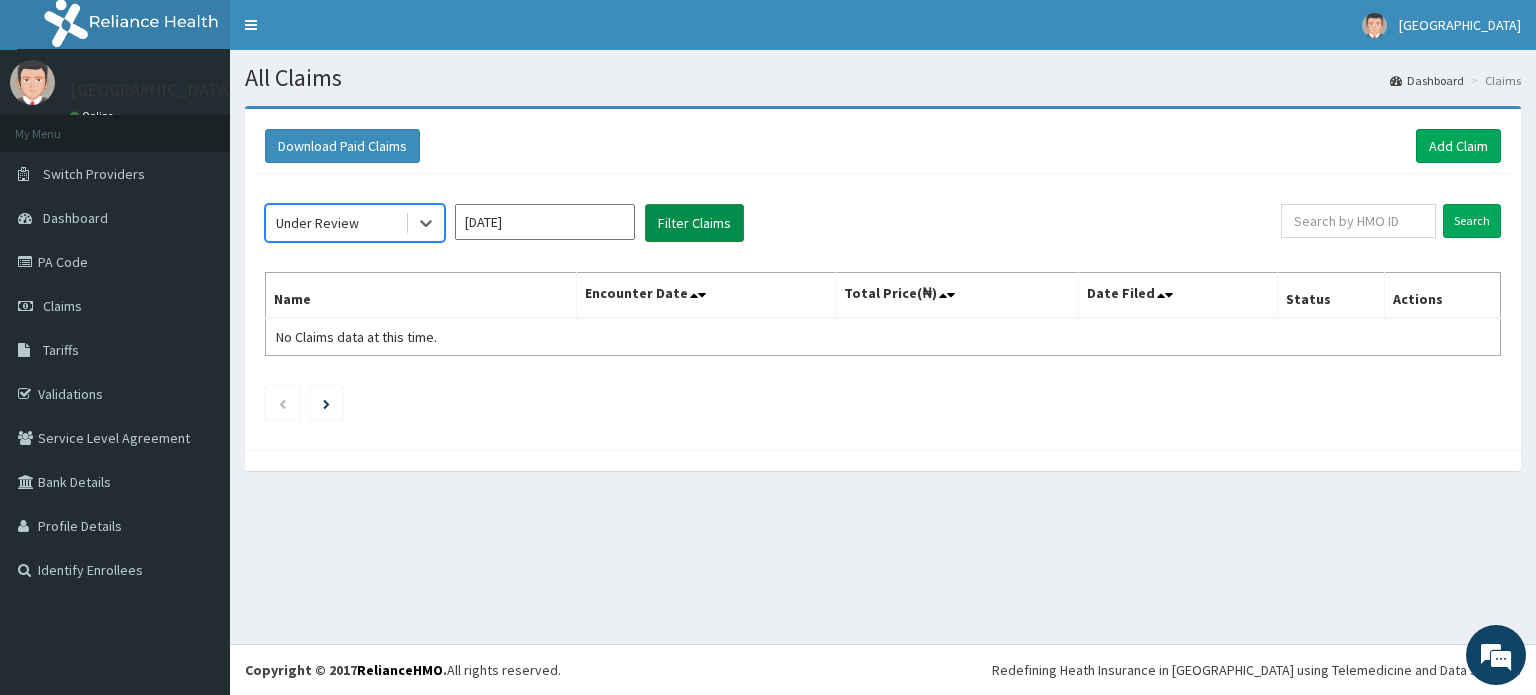 click on "Filter Claims" at bounding box center [694, 223] 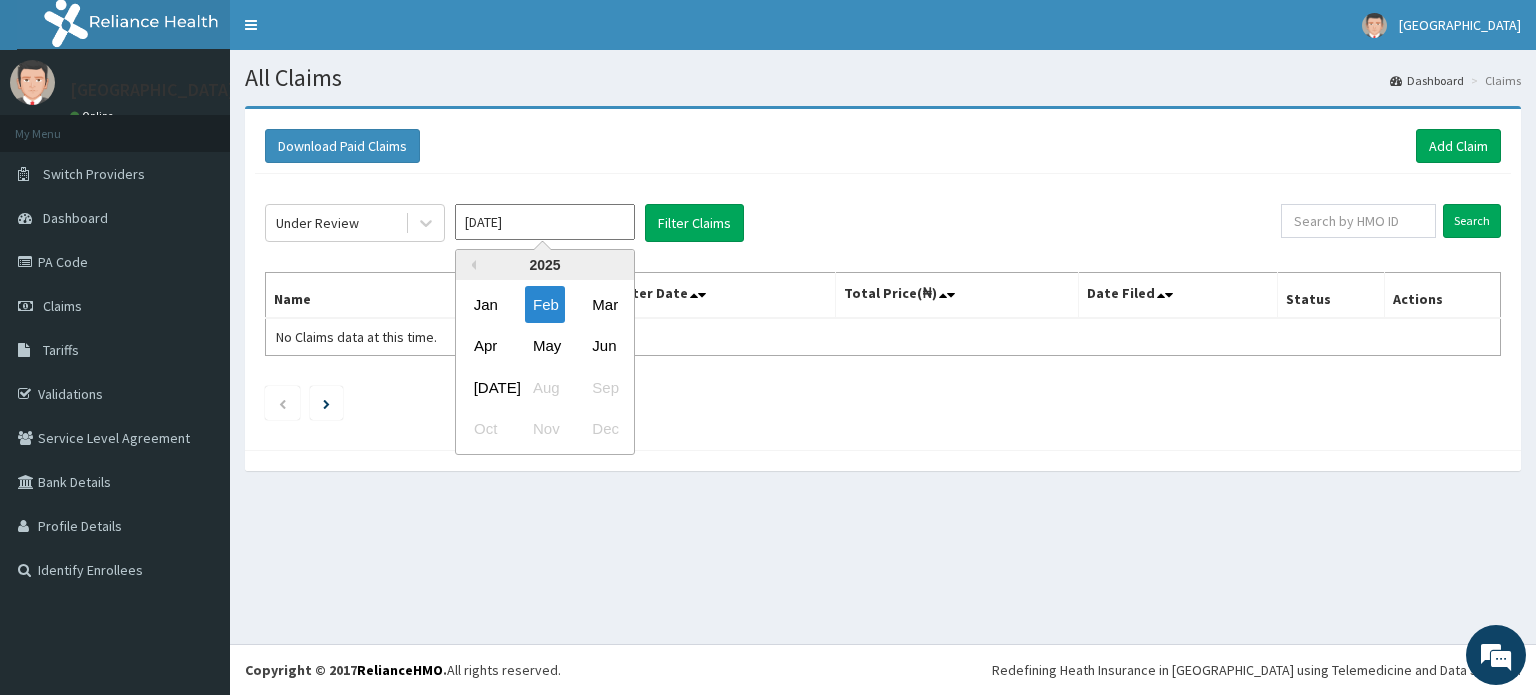 click on "Feb 2025" at bounding box center [545, 222] 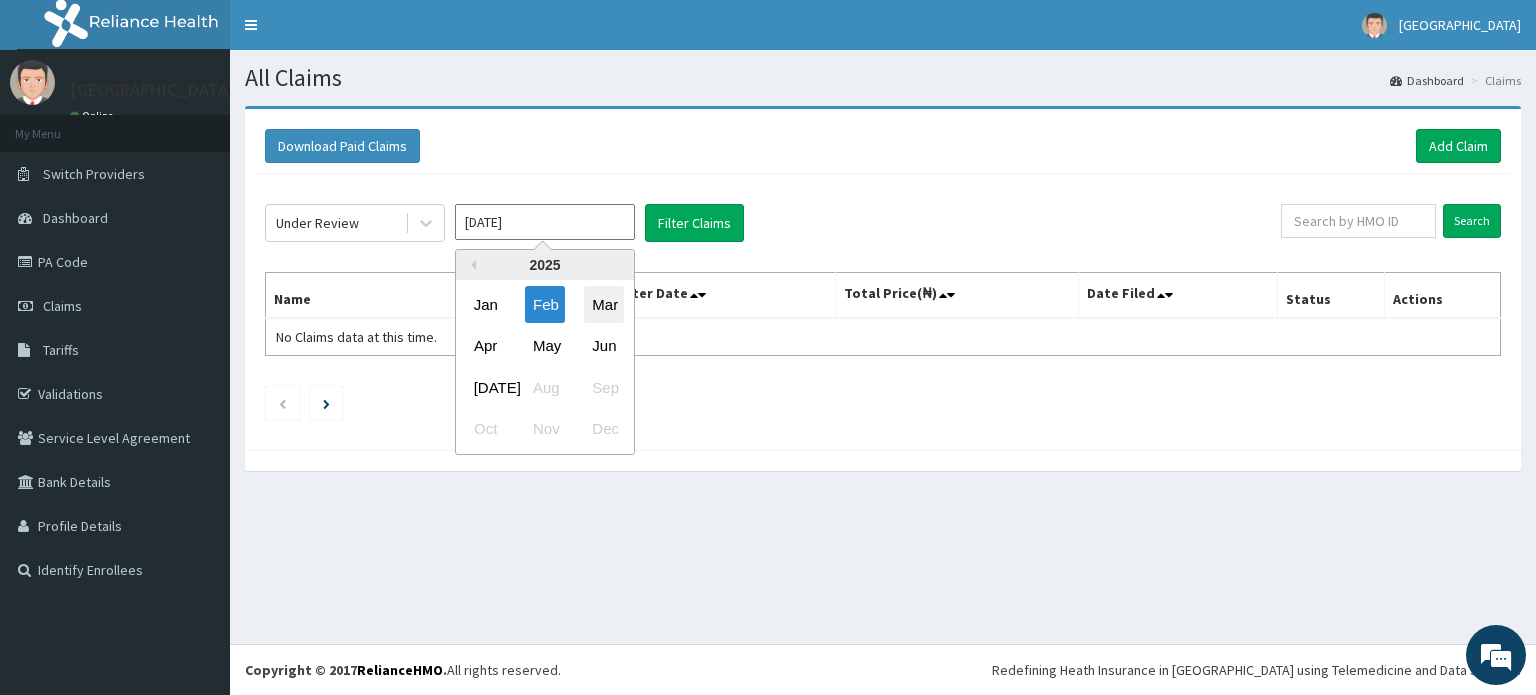click on "Mar" at bounding box center [604, 304] 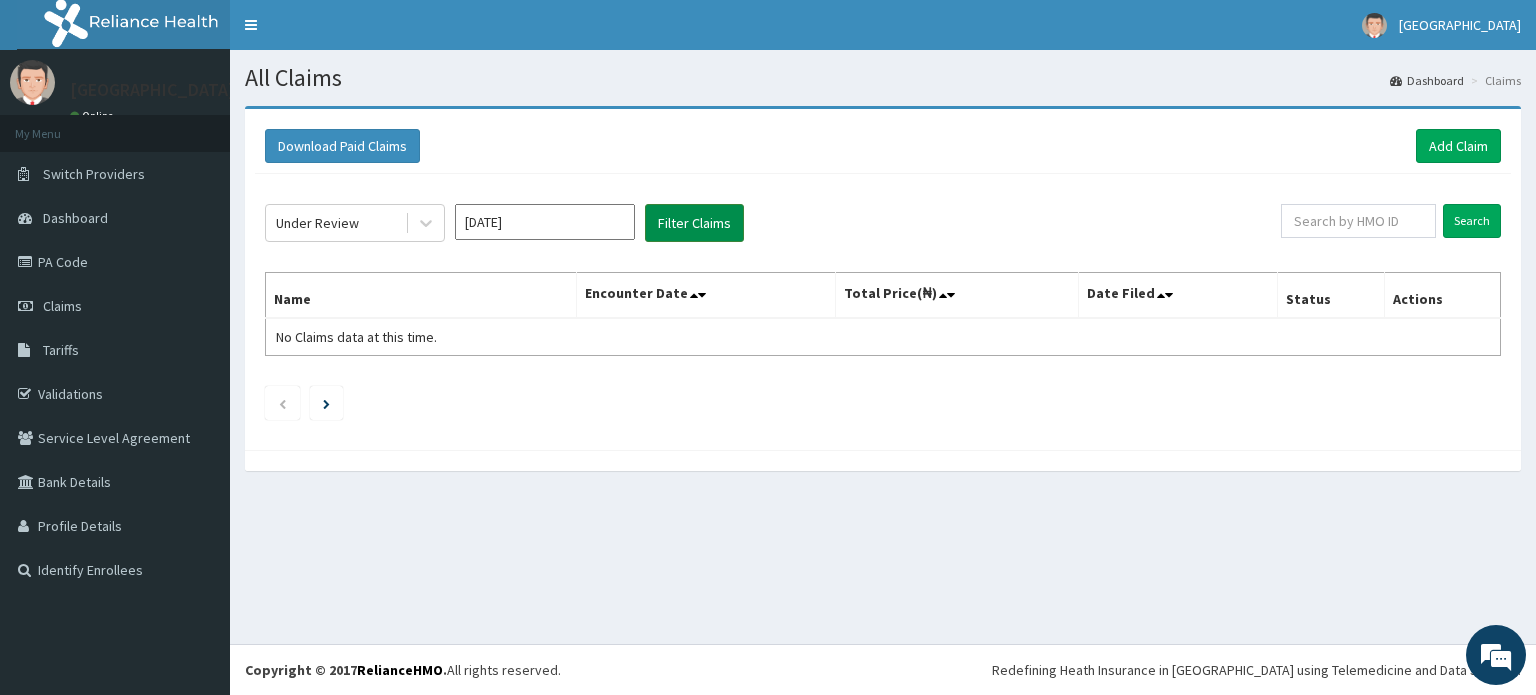 click on "Filter Claims" at bounding box center [694, 223] 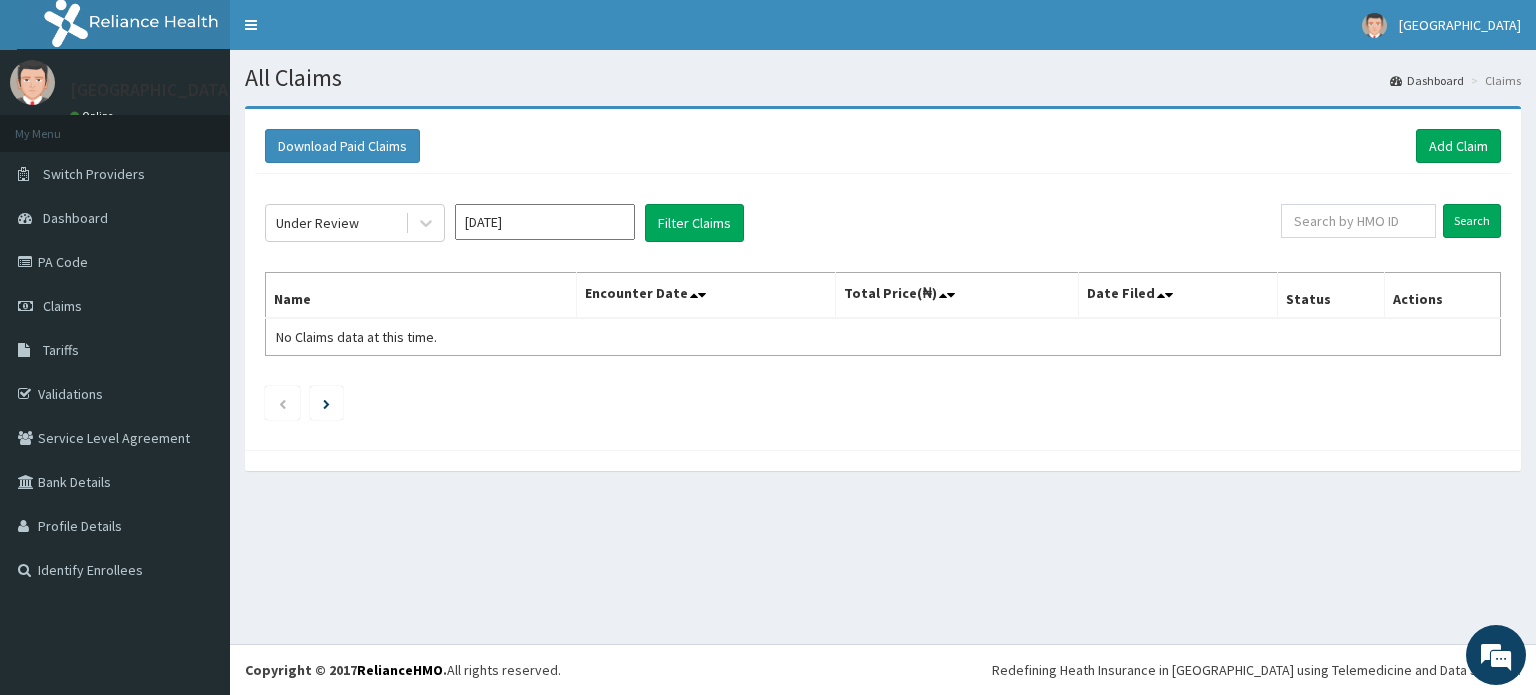 click on "Mar 2025" at bounding box center [545, 222] 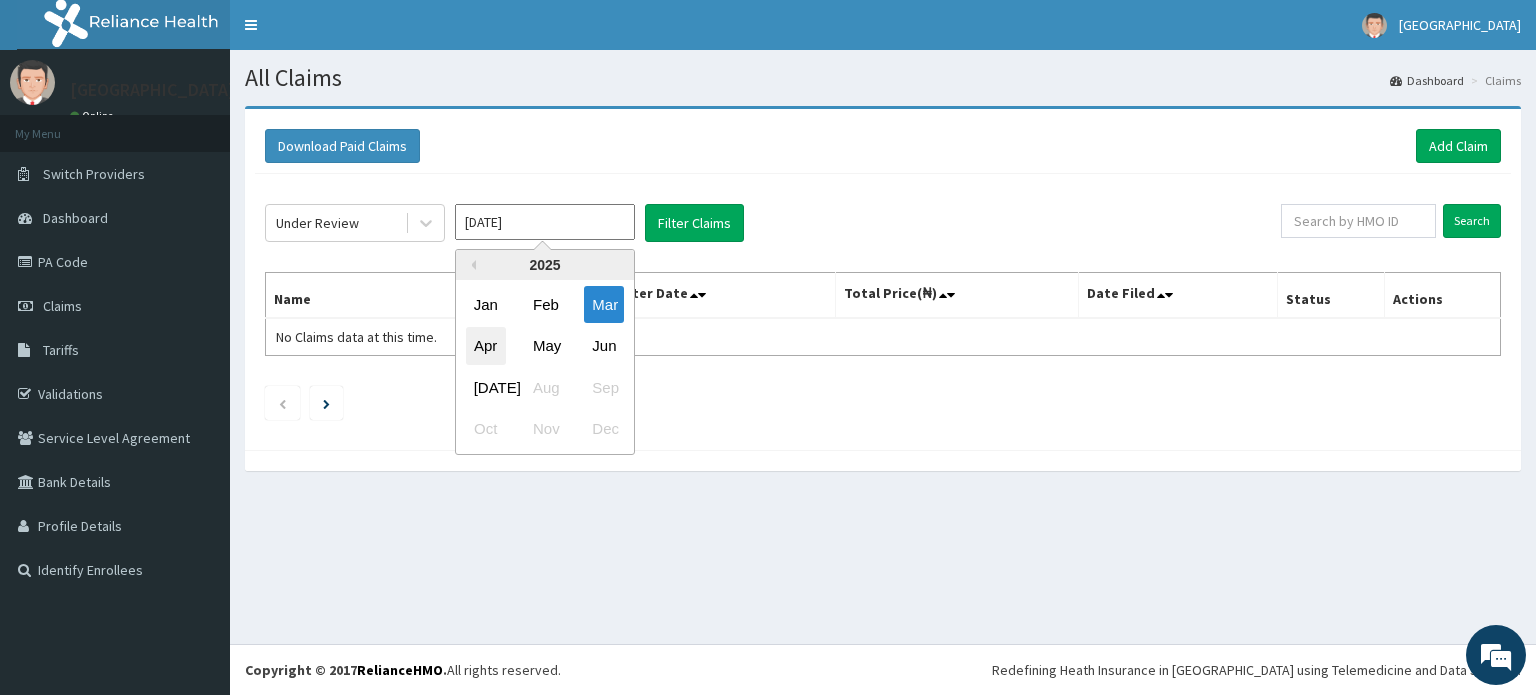 click on "Apr" at bounding box center [486, 346] 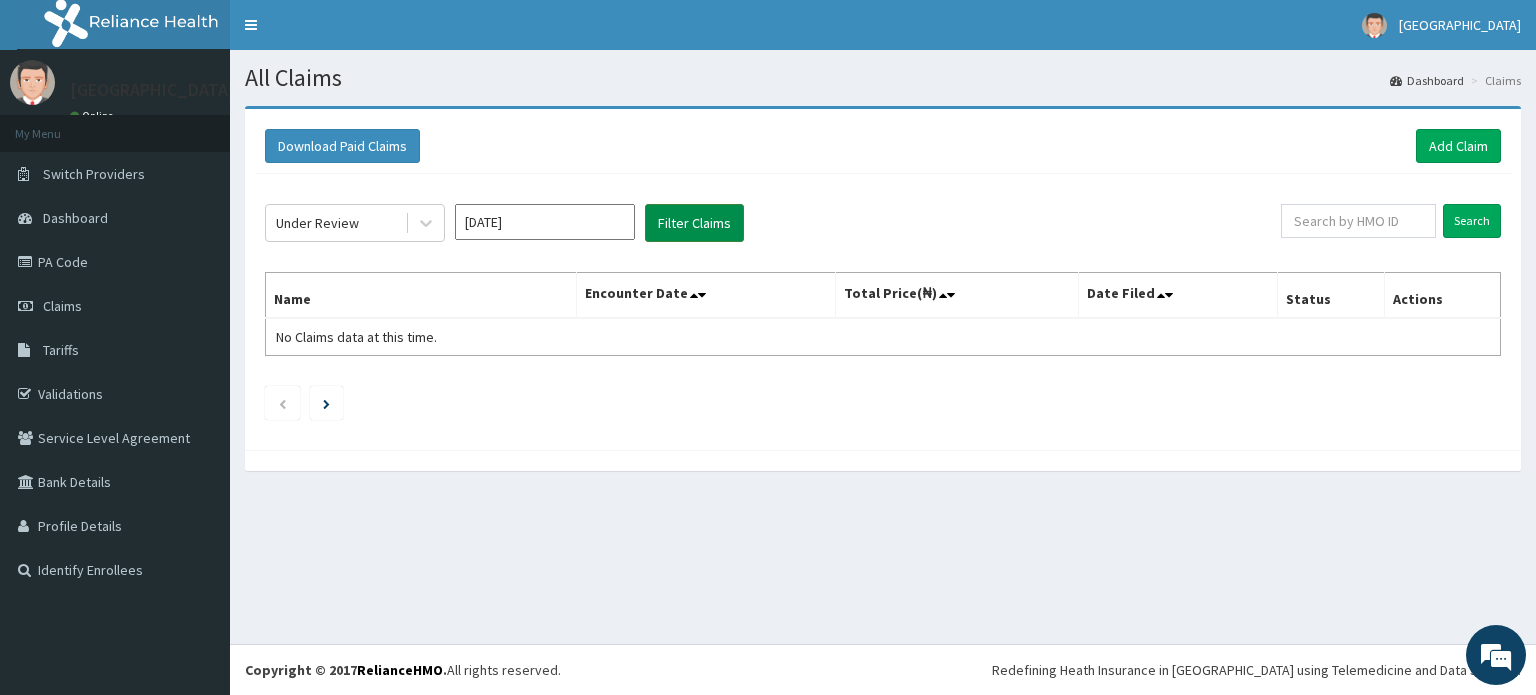 click on "Filter Claims" at bounding box center (694, 223) 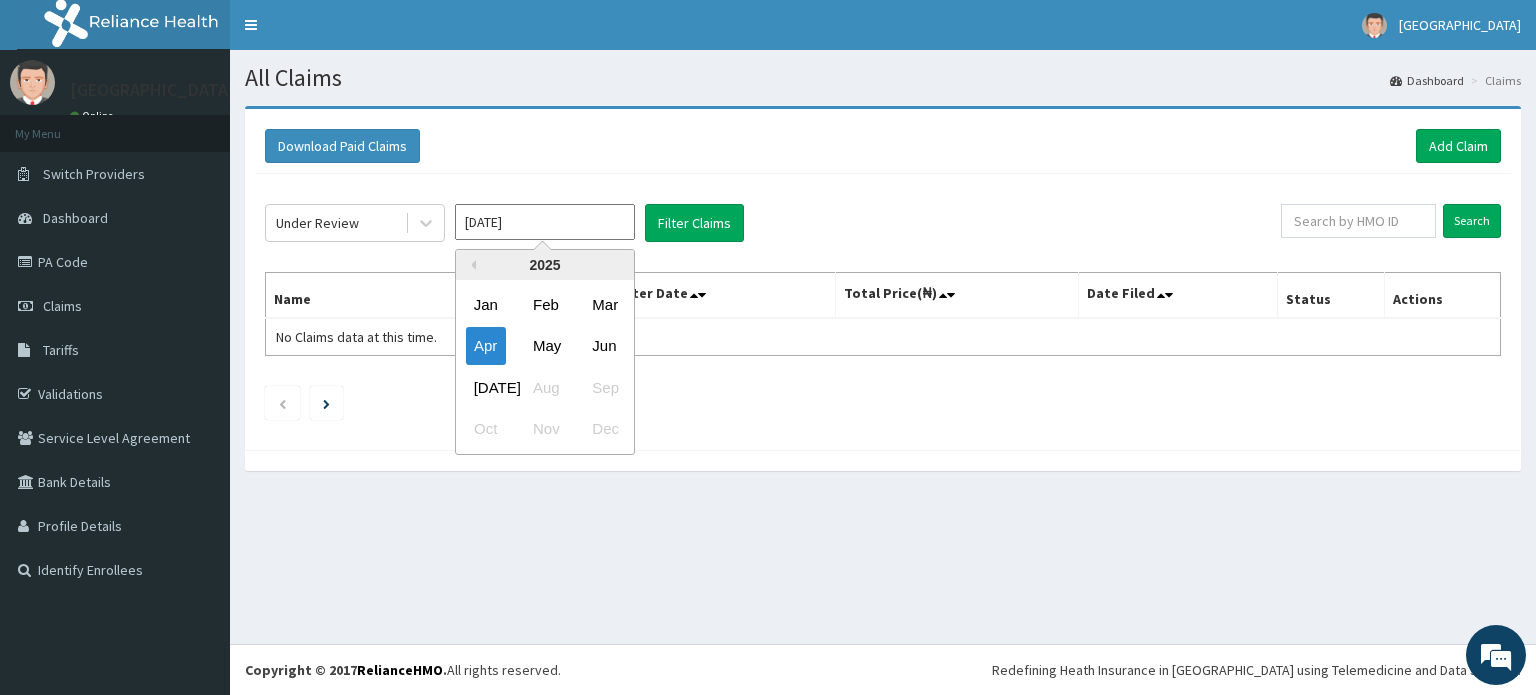 click on "Apr 2025" at bounding box center (545, 222) 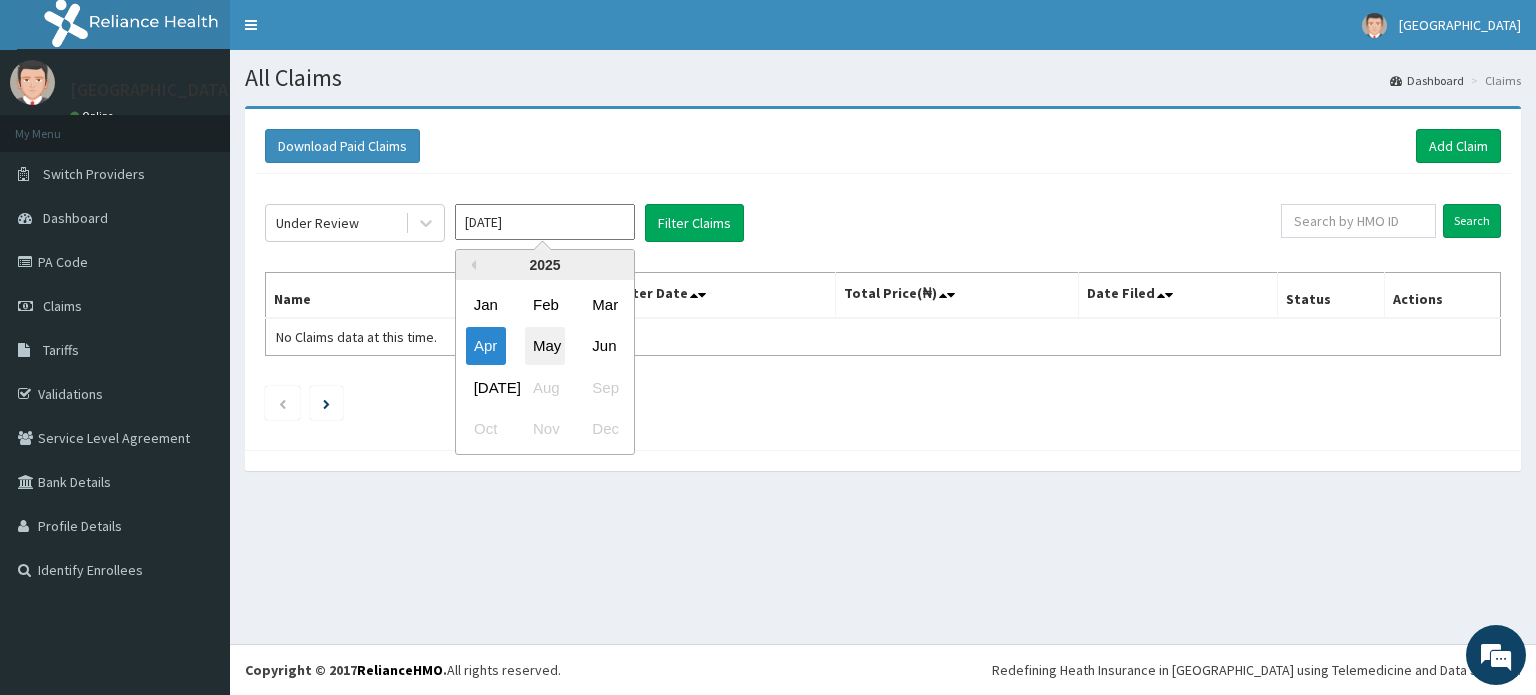 click on "May" at bounding box center [545, 346] 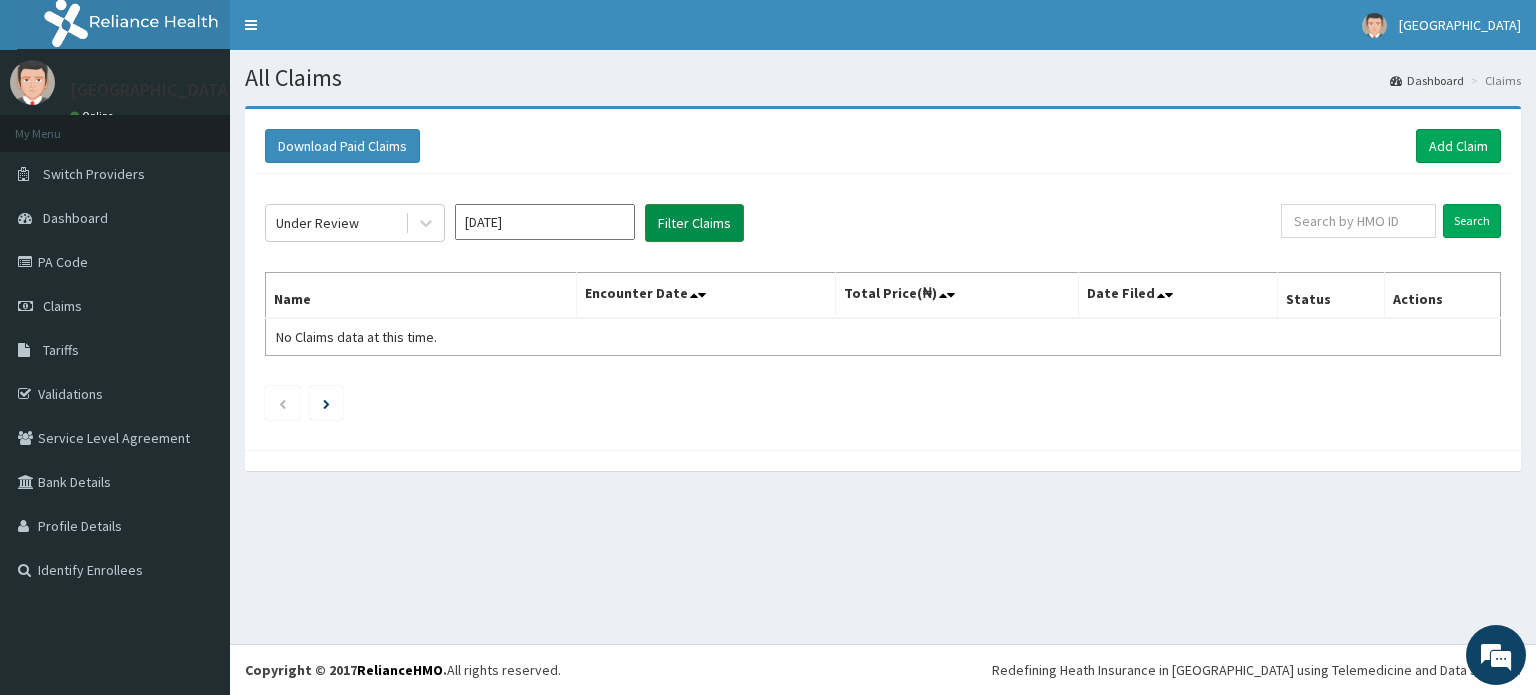click on "Filter Claims" at bounding box center [694, 223] 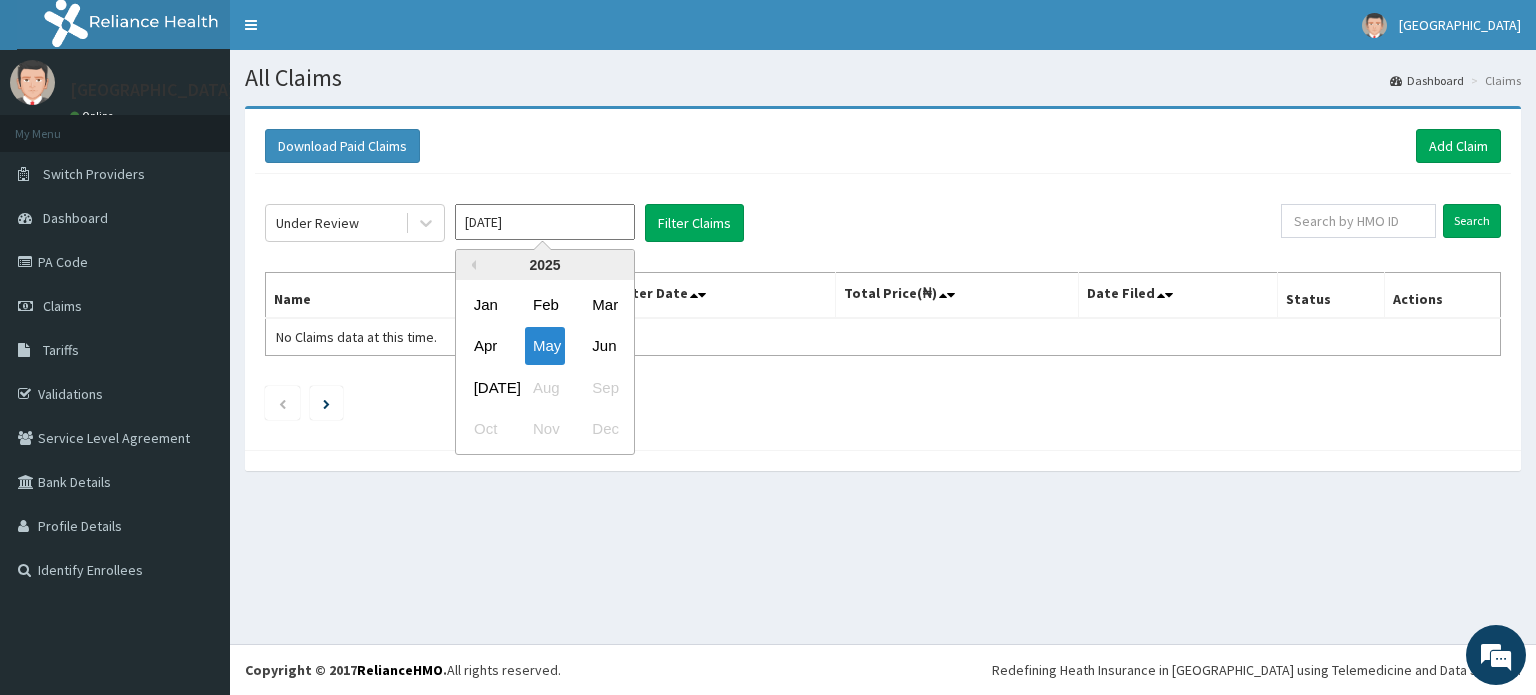 click on "May 2025" at bounding box center (545, 222) 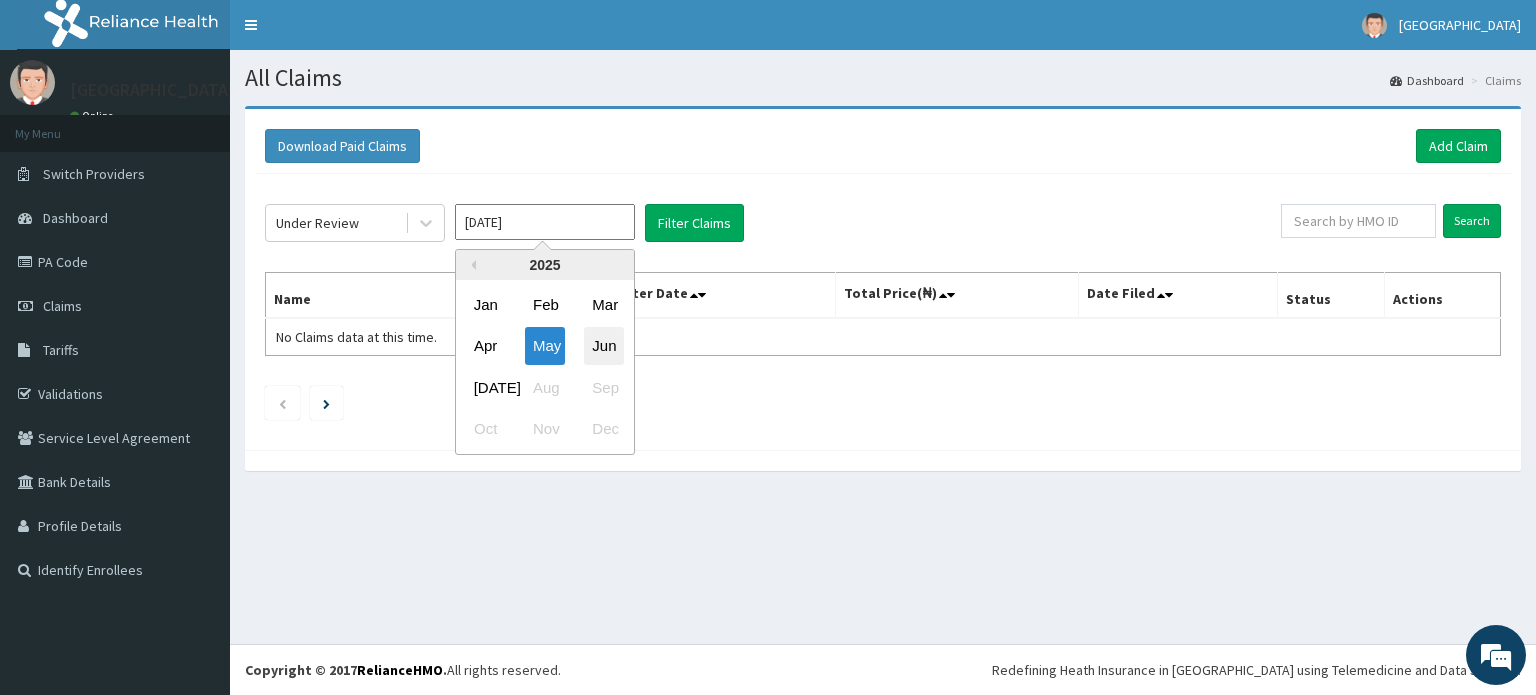 click on "Jun" at bounding box center [604, 346] 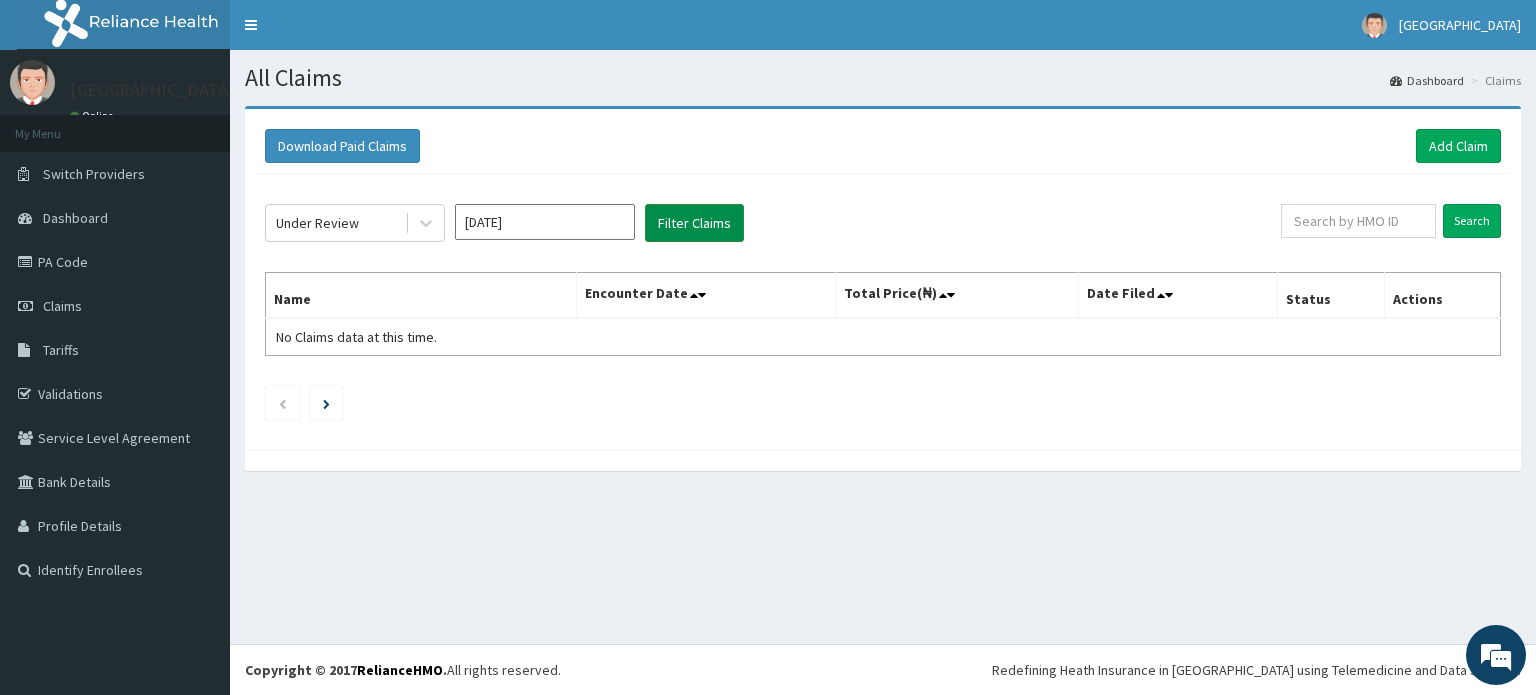 click on "Filter Claims" at bounding box center [694, 223] 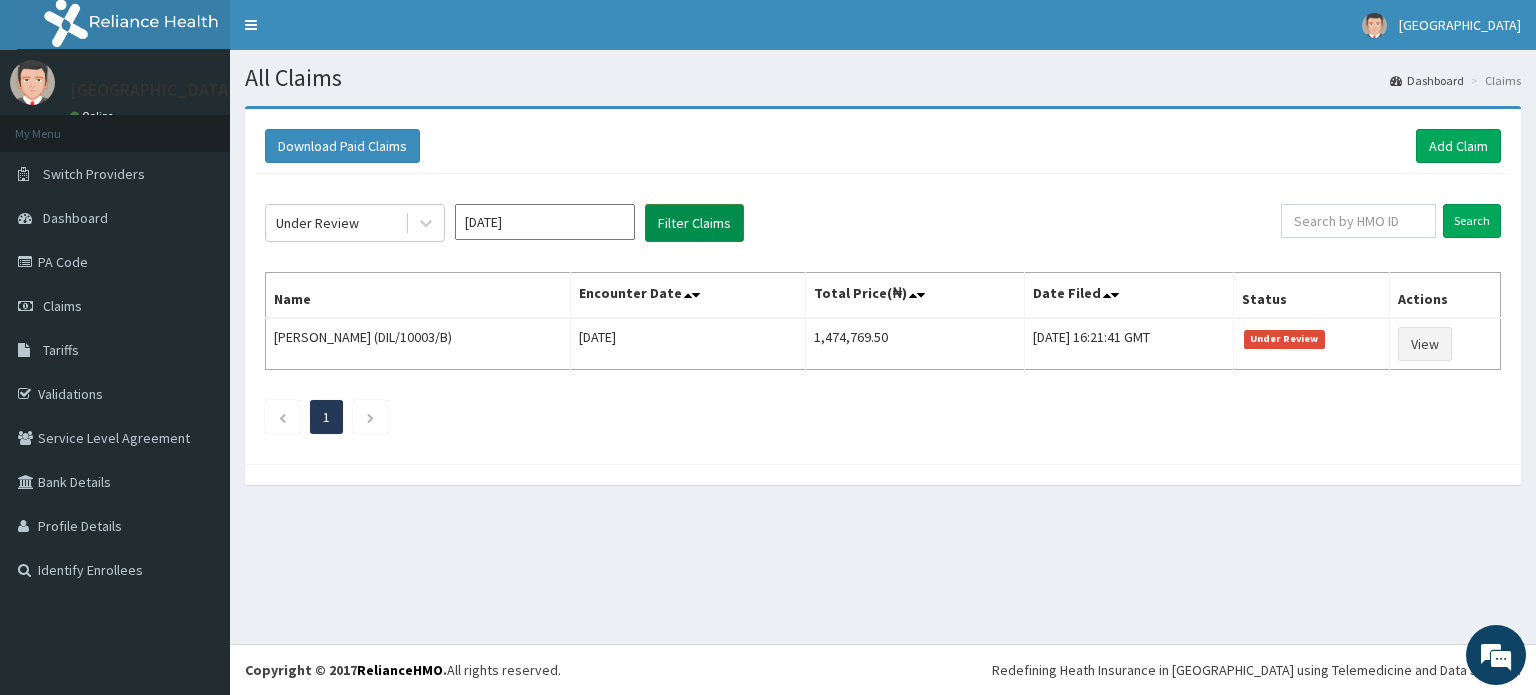 drag, startPoint x: 673, startPoint y: 216, endPoint x: 673, endPoint y: 232, distance: 16 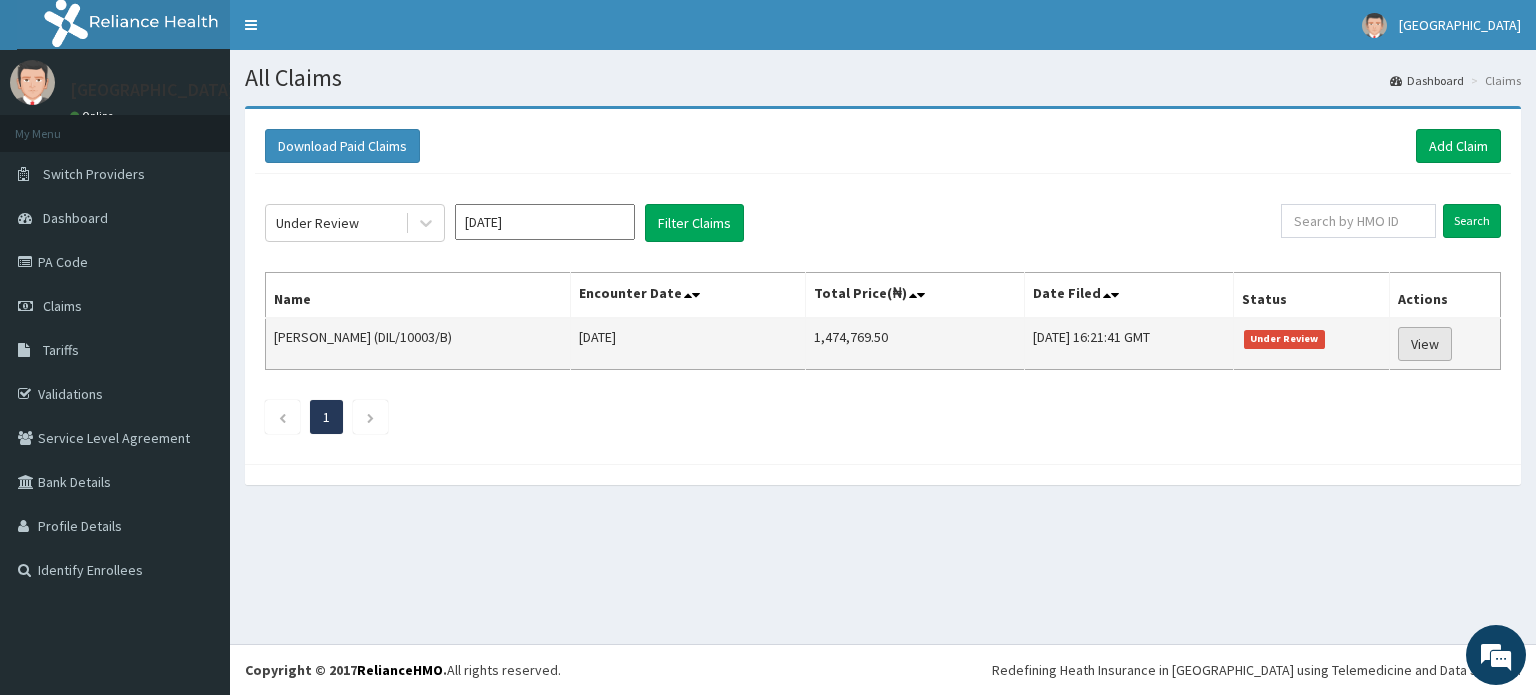 click on "View" at bounding box center [1425, 344] 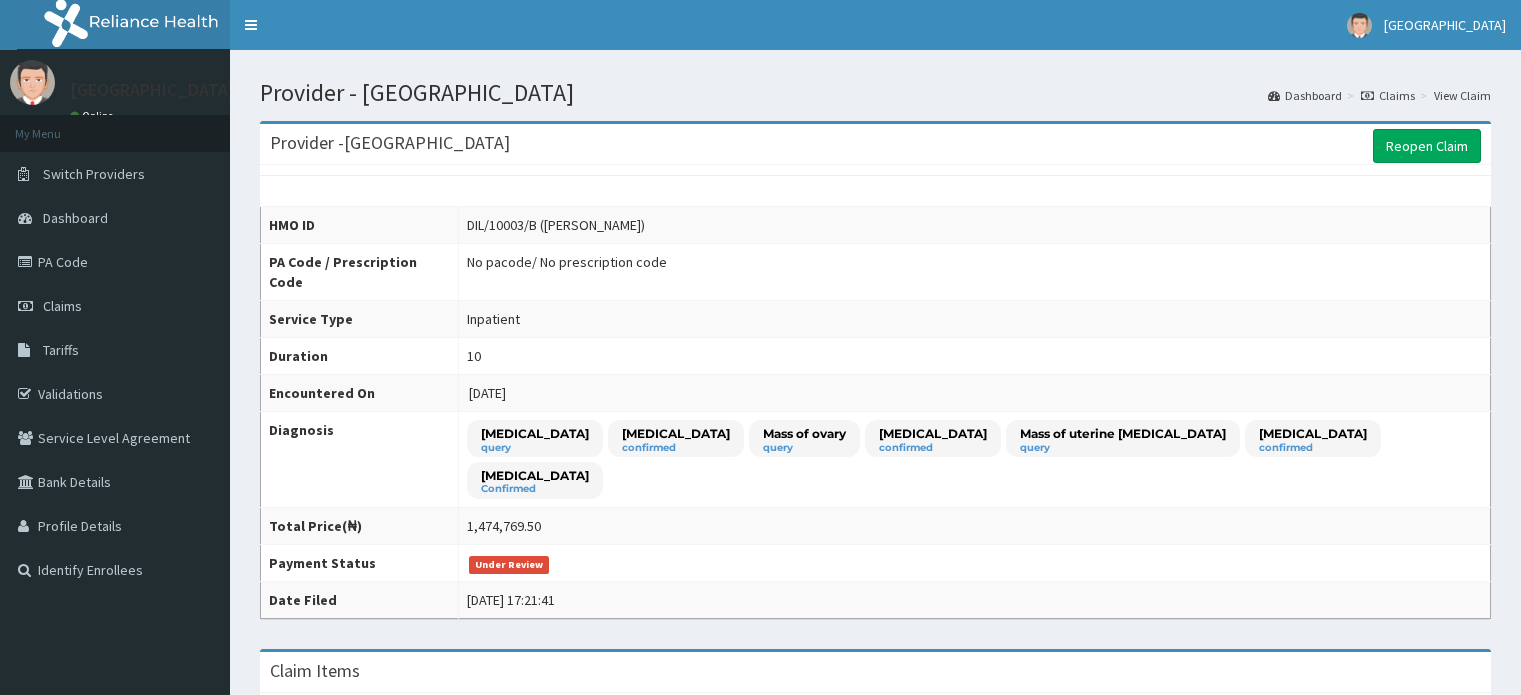 scroll, scrollTop: 0, scrollLeft: 0, axis: both 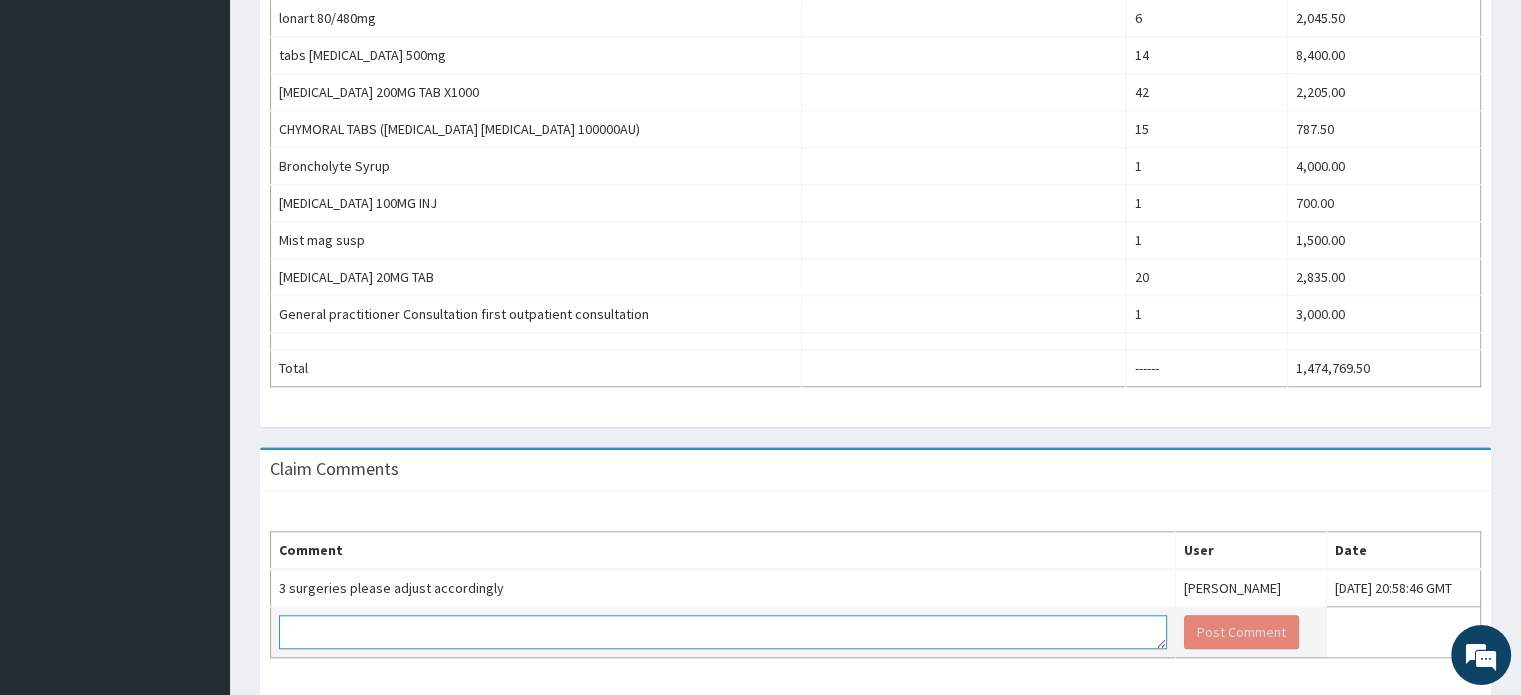 click at bounding box center (723, 632) 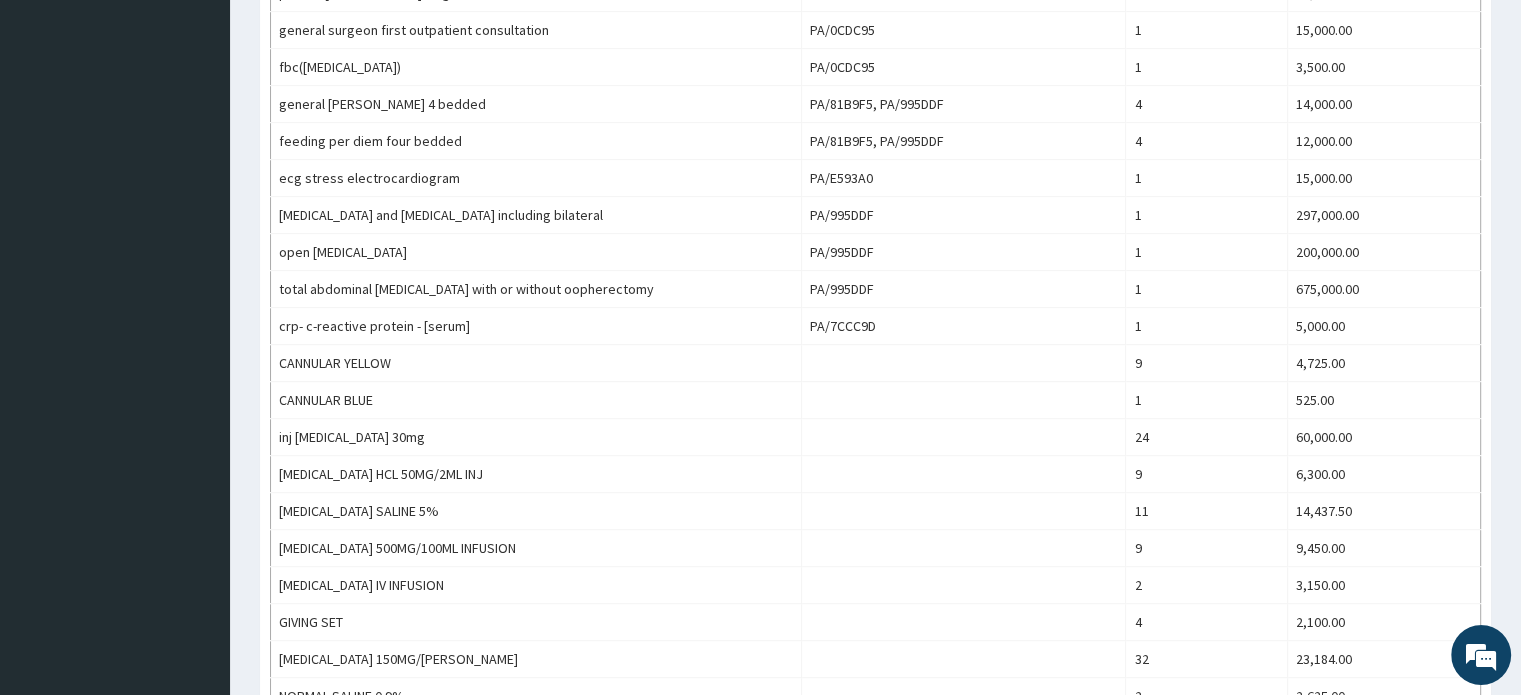 scroll, scrollTop: 902, scrollLeft: 0, axis: vertical 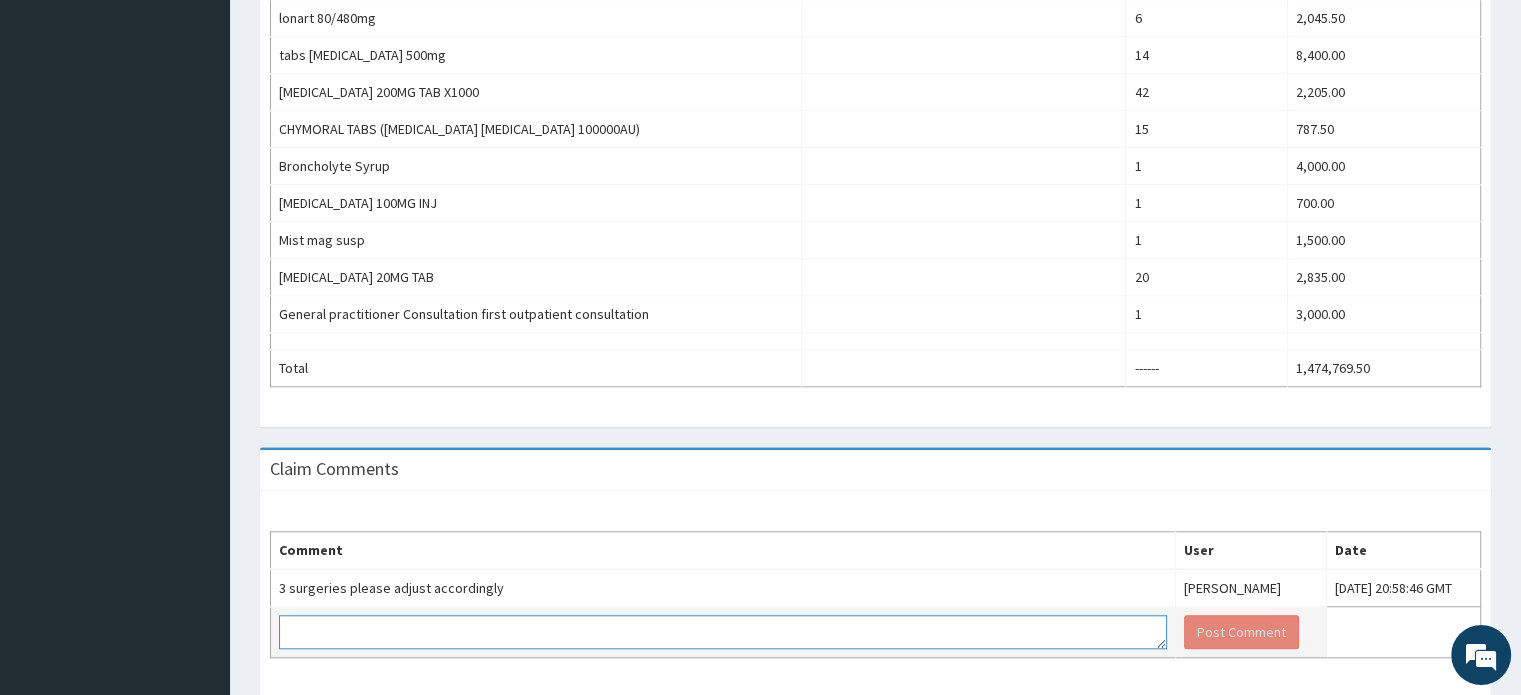 click at bounding box center [723, 632] 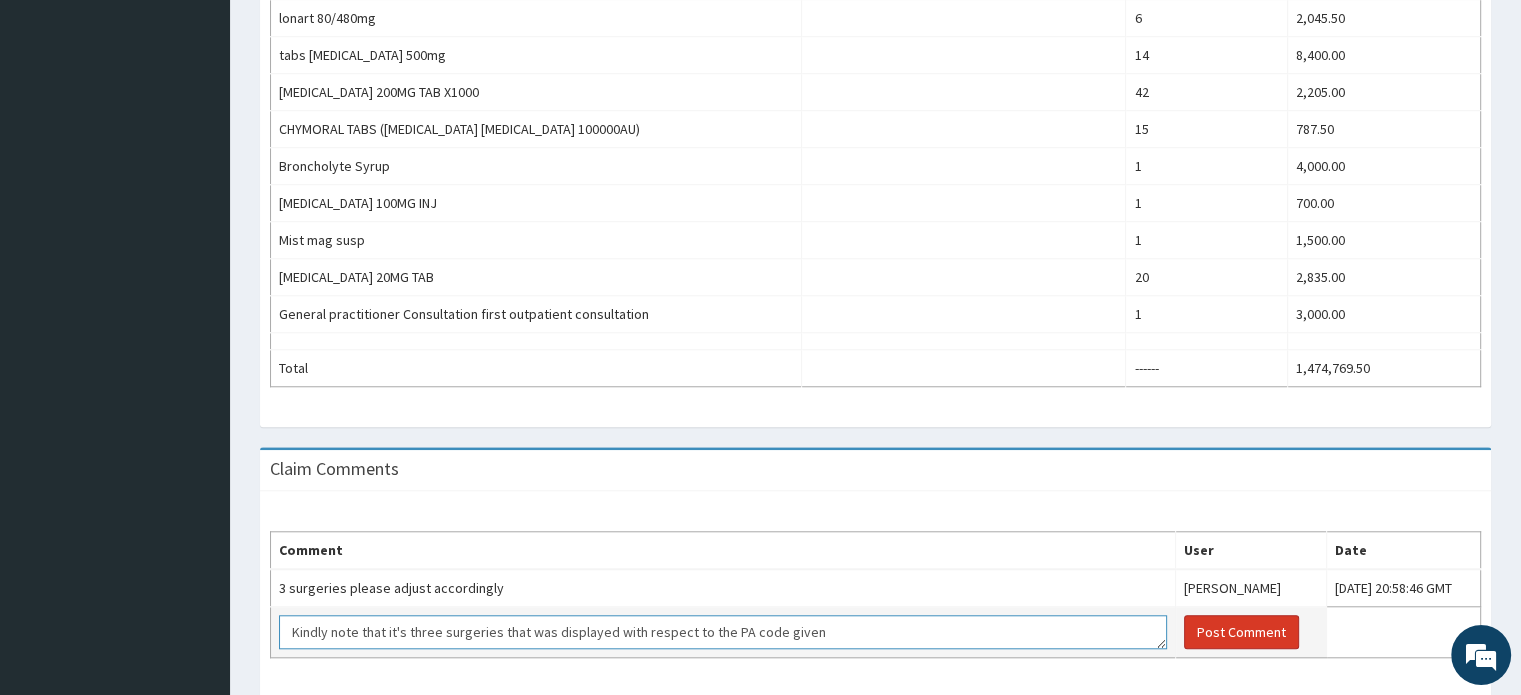 type on "Kindly note that it's three surgeries that was displayed with respect to the PA code given" 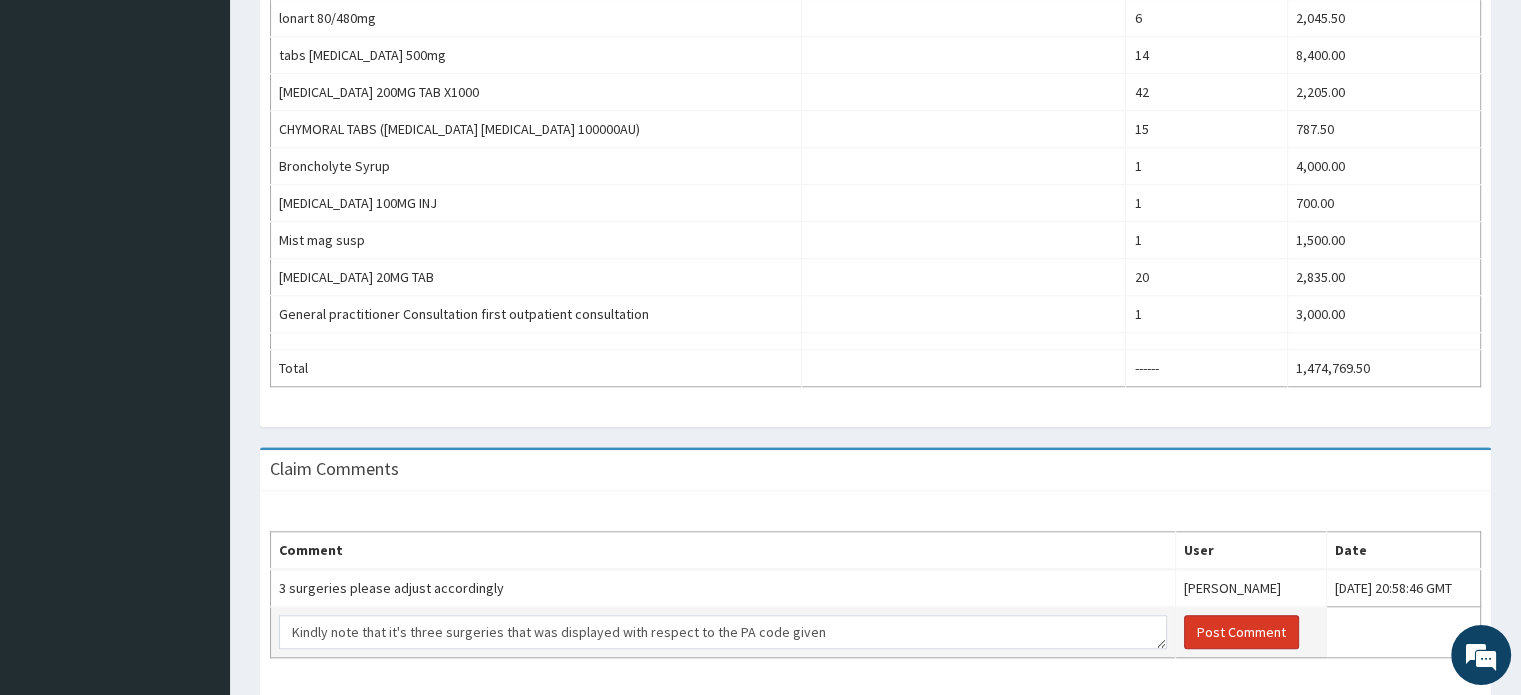 click on "Post Comment" at bounding box center [1241, 632] 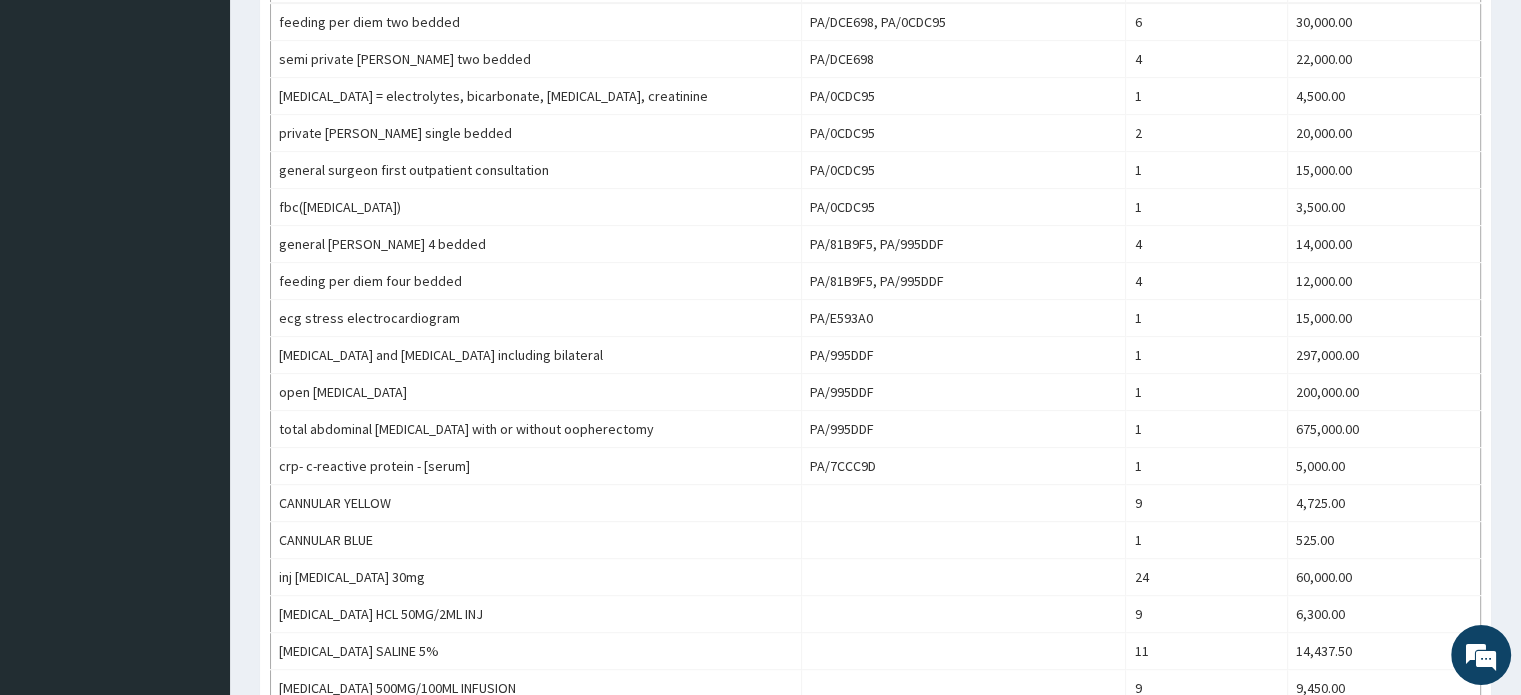 scroll, scrollTop: 116, scrollLeft: 0, axis: vertical 